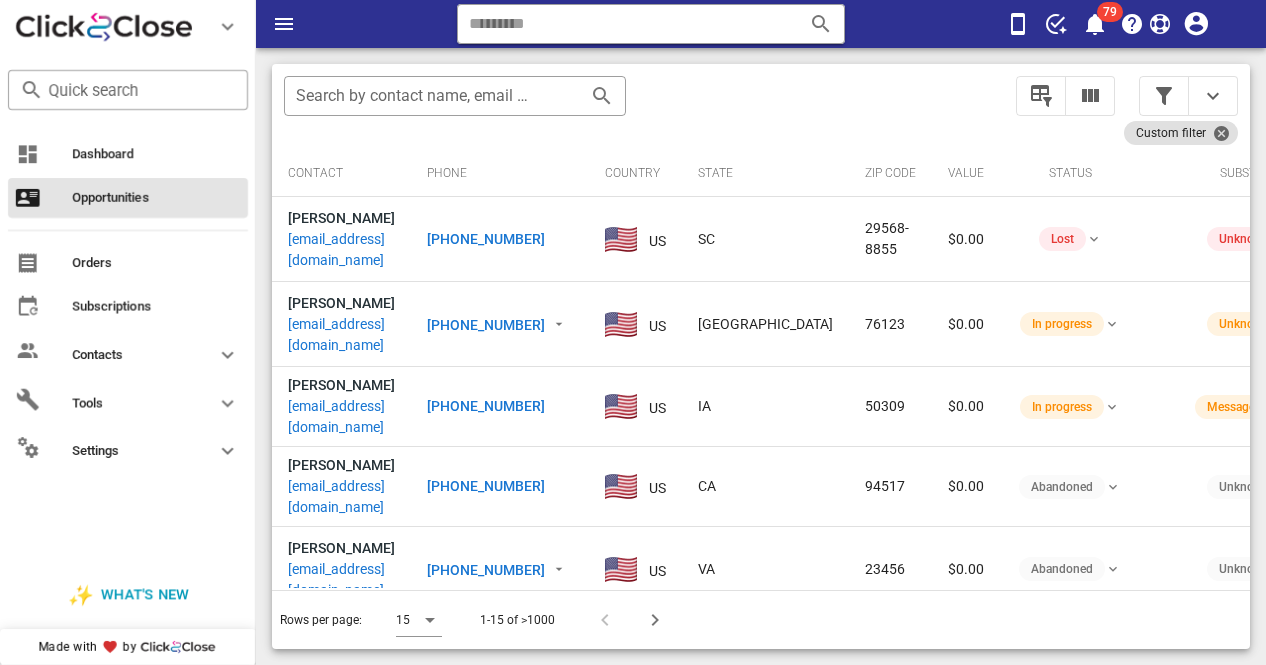 scroll, scrollTop: 0, scrollLeft: 0, axis: both 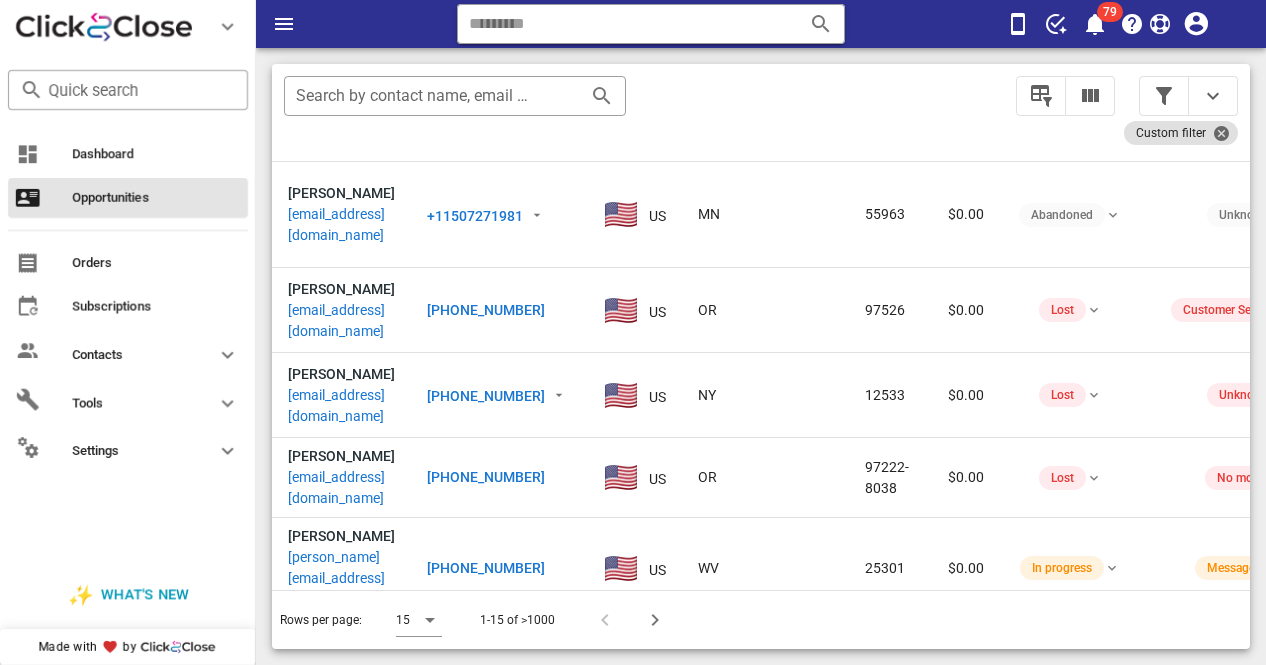 click on "Opportunities 4,664 7 Call stats 0 0%  0  0 0% Conversations 0  0  0   0  Talk Time 00:00:00  0  Close rate 18%  0%  aov $602  $0  Gross sales $0 $0 Actual Goal Pipeline value $47,288 $71 ​ Search by contact name, email or phone Custom filter Contact Phone Country State Zip code Value Status Substatus Sources Activations Tags Created at [PERSON_NAME]  [EMAIL_ADDRESS][DOMAIN_NAME]   [PHONE_NUMBER]   US SC 29568-8855  $0.00   Lost   Unknown   Cartpanda  3 1  order.paid  1  Lipo Slim (3 Bottles)  1  ⭐ VIP Delivery ⭐  1  Lipo Corpus - 3 Bottles - New Customer Discount  1  Lipo Gummy - Exclusive Discount   [DATE] 16:50  [PERSON_NAME]  [PERSON_NAME][EMAIL_ADDRESS][DOMAIN_NAME]   [PHONE_NUMBER]   [GEOGRAPHIC_DATA] TX 76123  $0.00   In progress   Unknown   Cartpanda  4 1  order.paid  1  Lipo Slim (6 bottles)  1  Lipo Slim (3 Bottles)  1  order.upsell  1  Moundrops - VIP Upgrade Offer 2 (U1.3)  1  Moundrops - 3 Bottles - New Customers Discount   [DATE] 16:12  [PERSON_NAME]  [EMAIL_ADDRESS][DOMAIN_NAME]   [PHONE_NUMBER]   US IA 50309  $0.00   In progress" at bounding box center (761, 167) 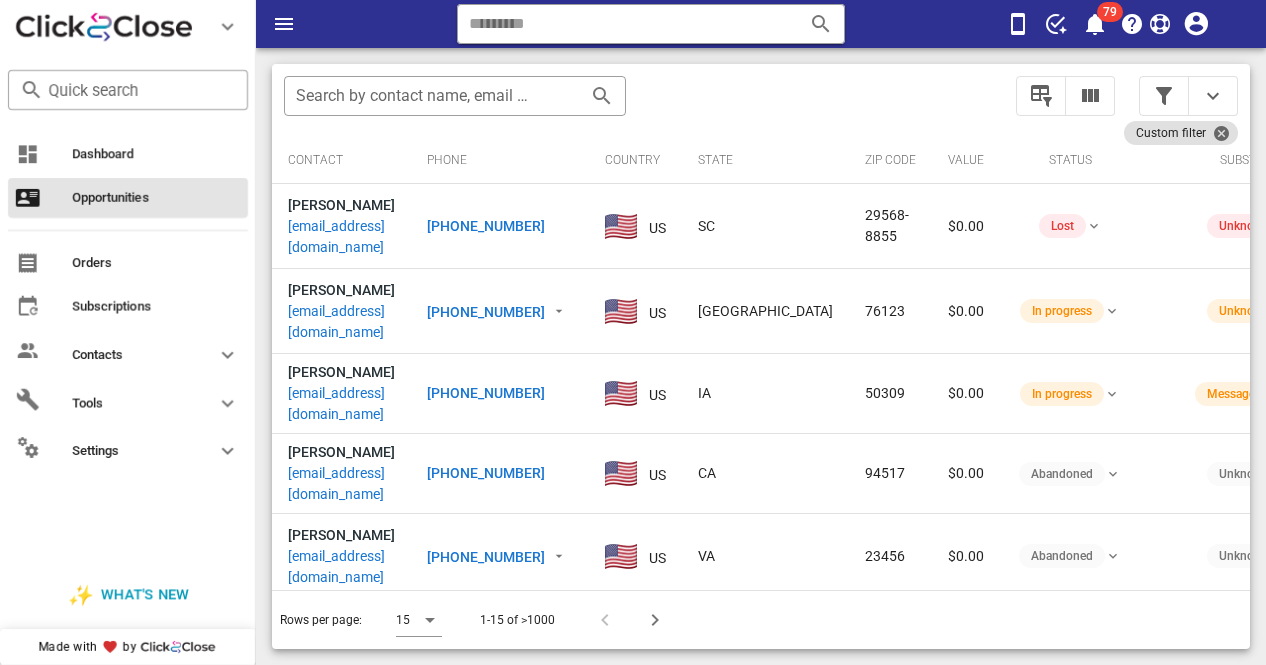 scroll, scrollTop: 0, scrollLeft: 0, axis: both 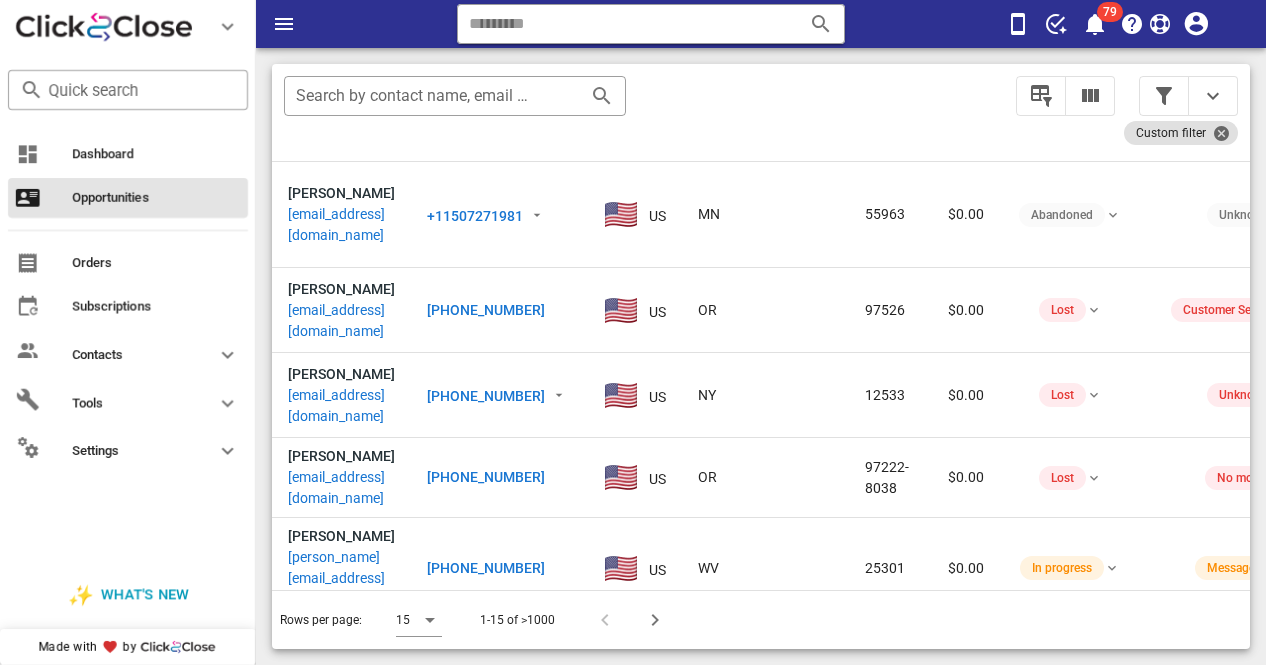 drag, startPoint x: 1240, startPoint y: 268, endPoint x: 47, endPoint y: 68, distance: 1209.6483 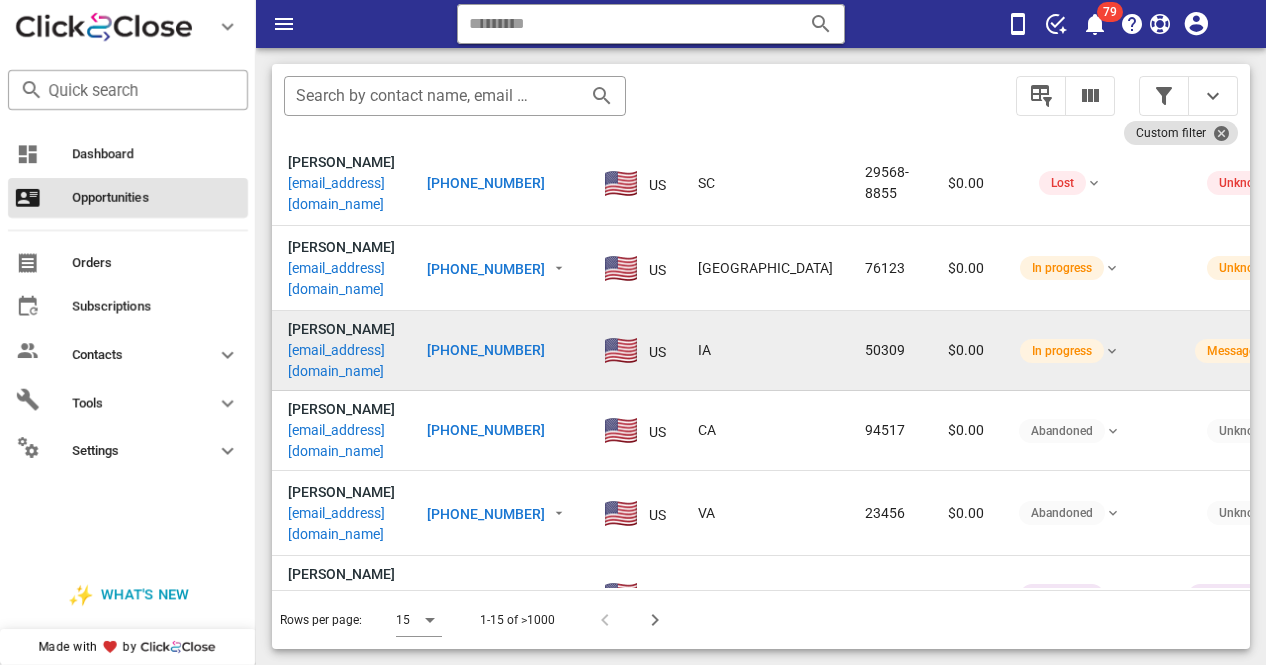 scroll, scrollTop: 46, scrollLeft: 0, axis: vertical 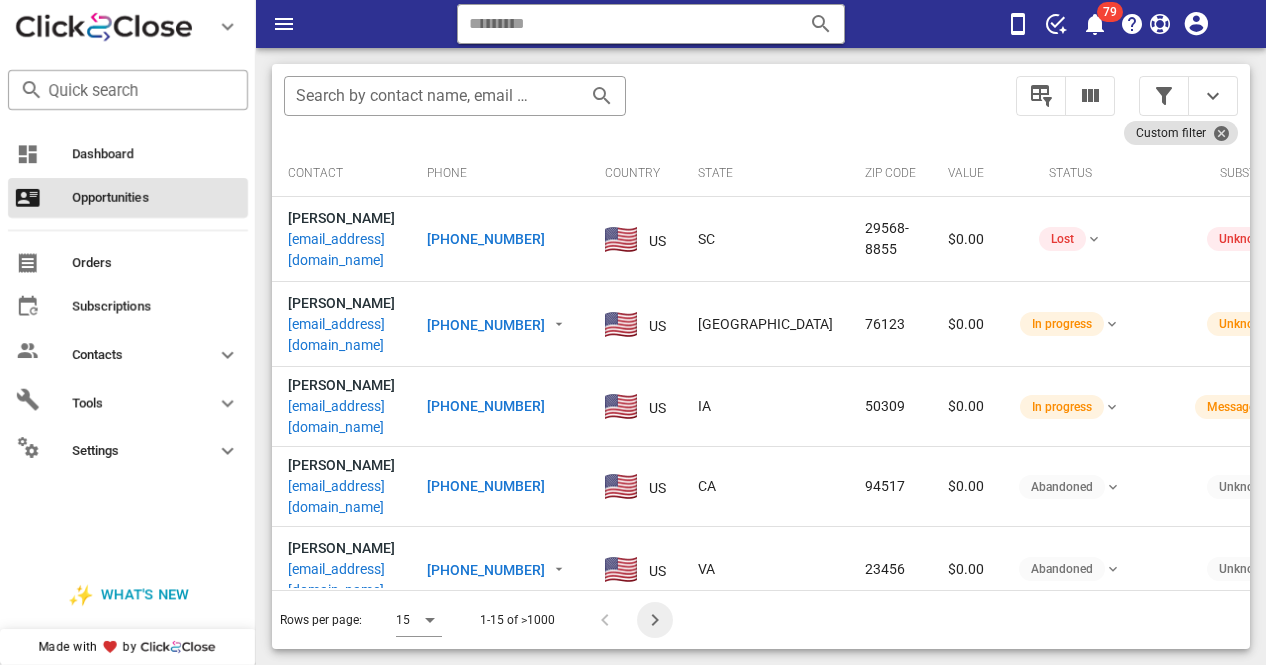 click at bounding box center (655, 620) 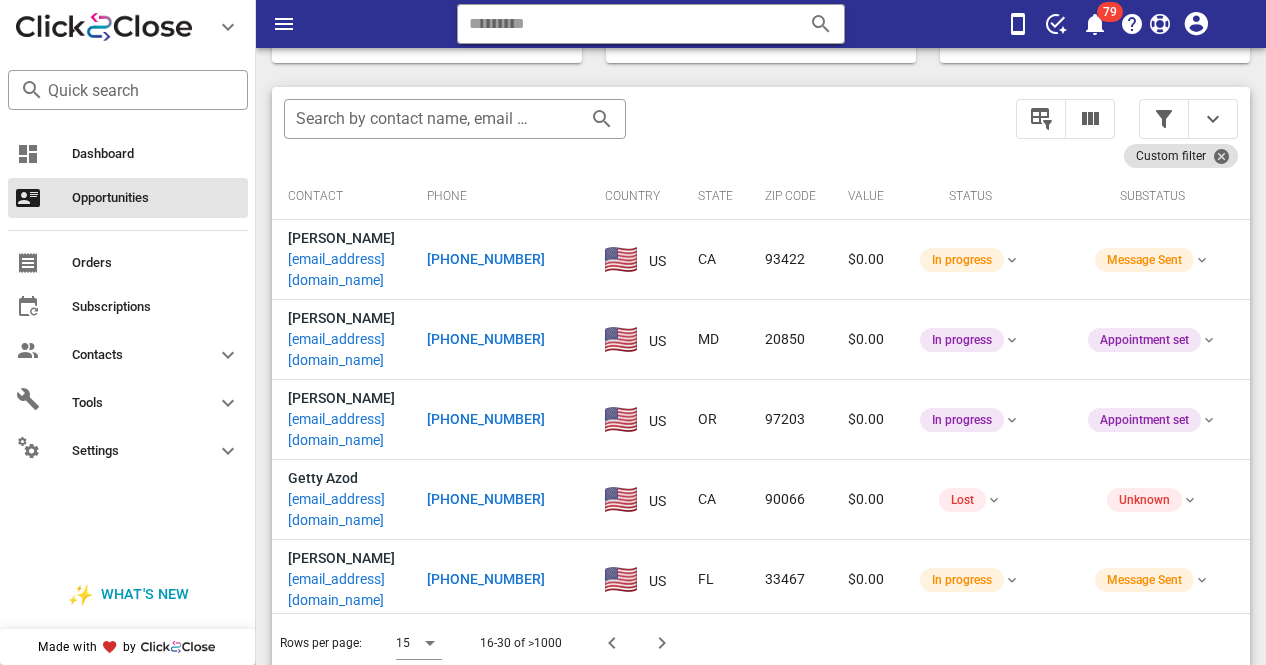 scroll, scrollTop: 379, scrollLeft: 0, axis: vertical 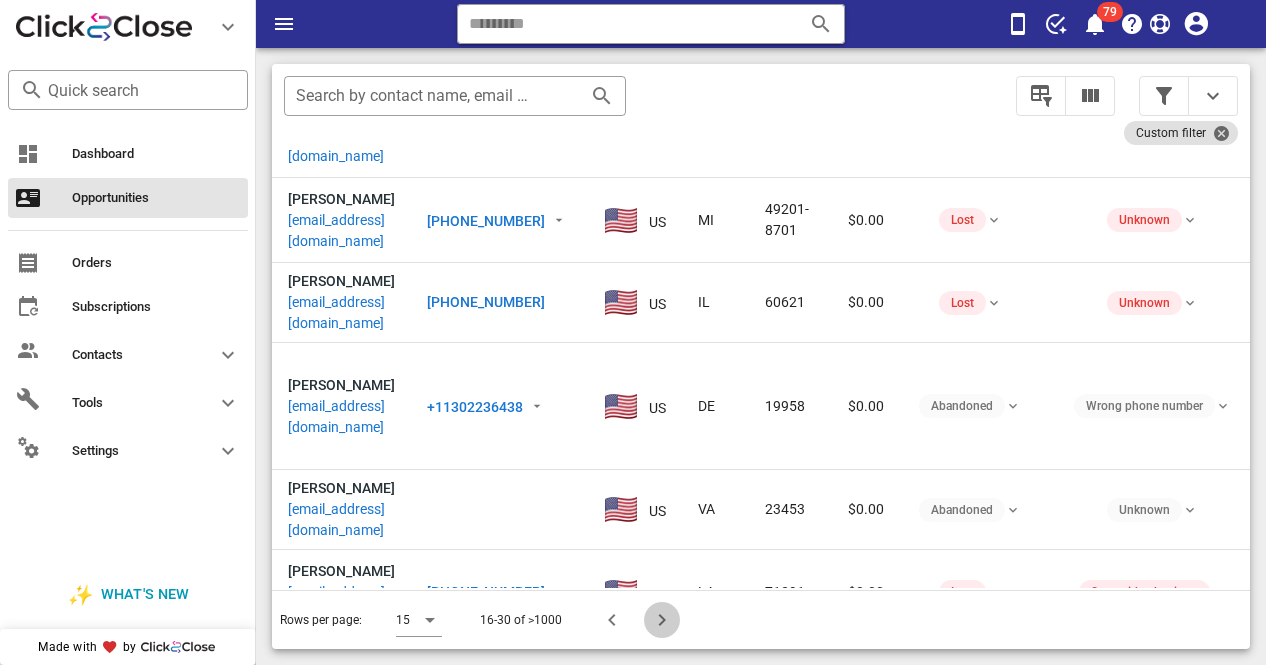 click at bounding box center [662, 620] 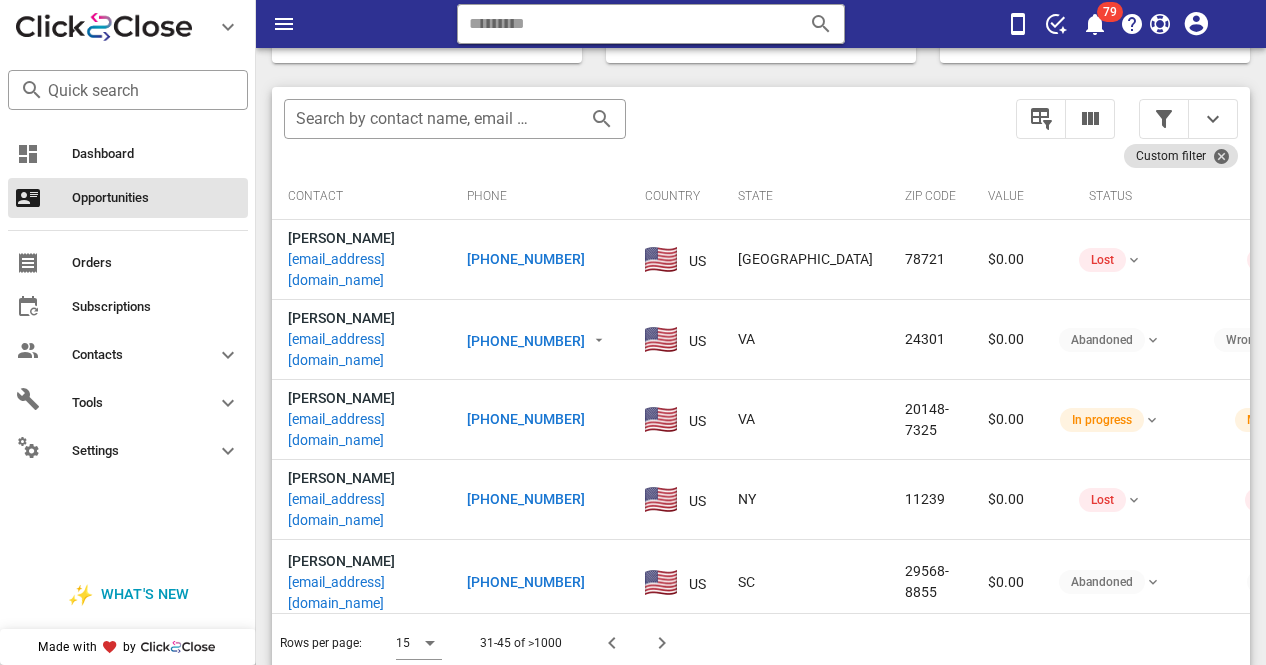 scroll, scrollTop: 379, scrollLeft: 0, axis: vertical 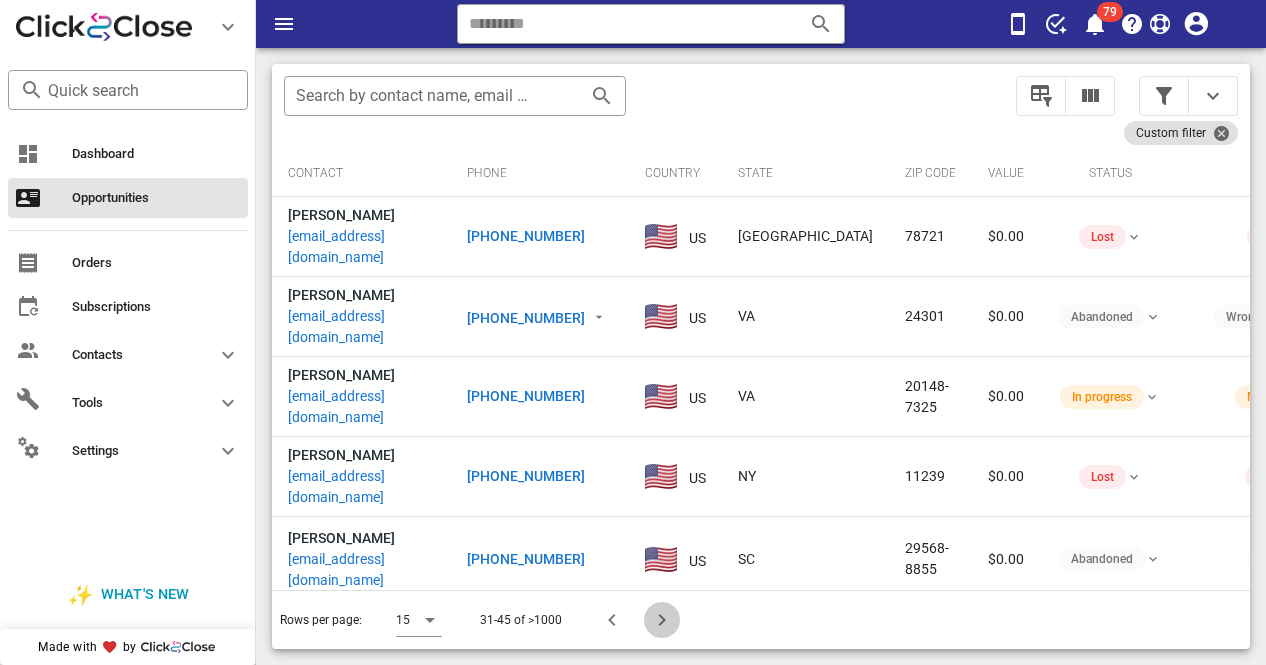 click at bounding box center [662, 620] 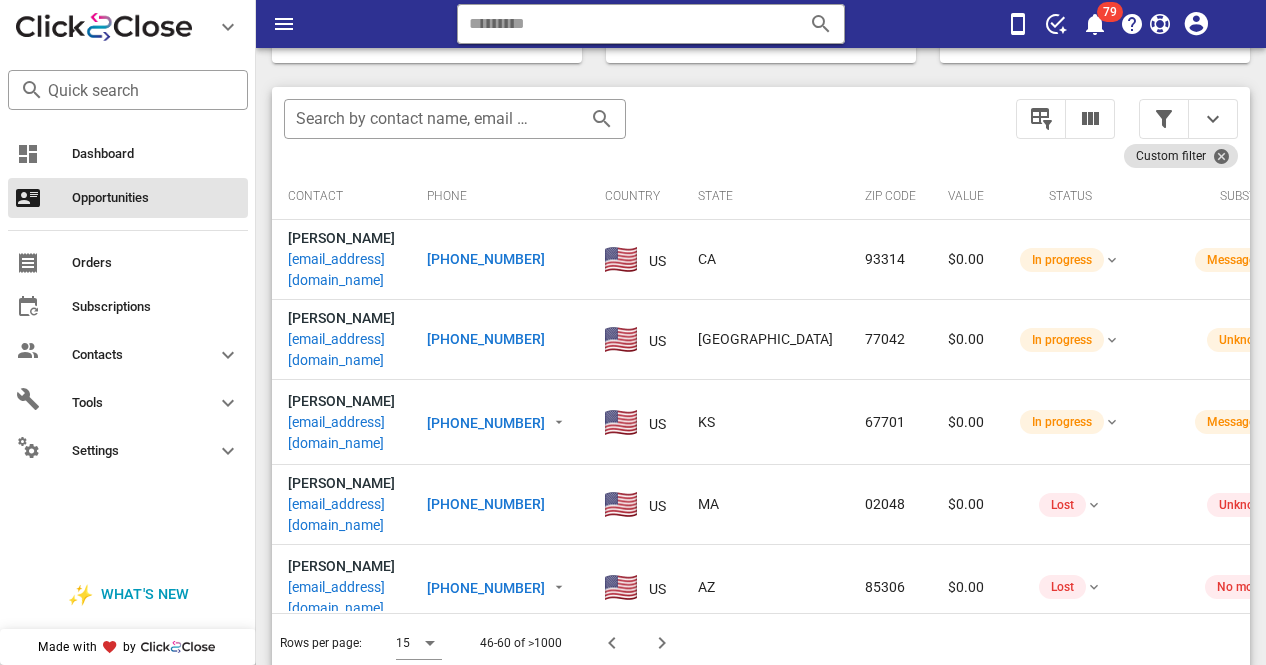 scroll, scrollTop: 379, scrollLeft: 0, axis: vertical 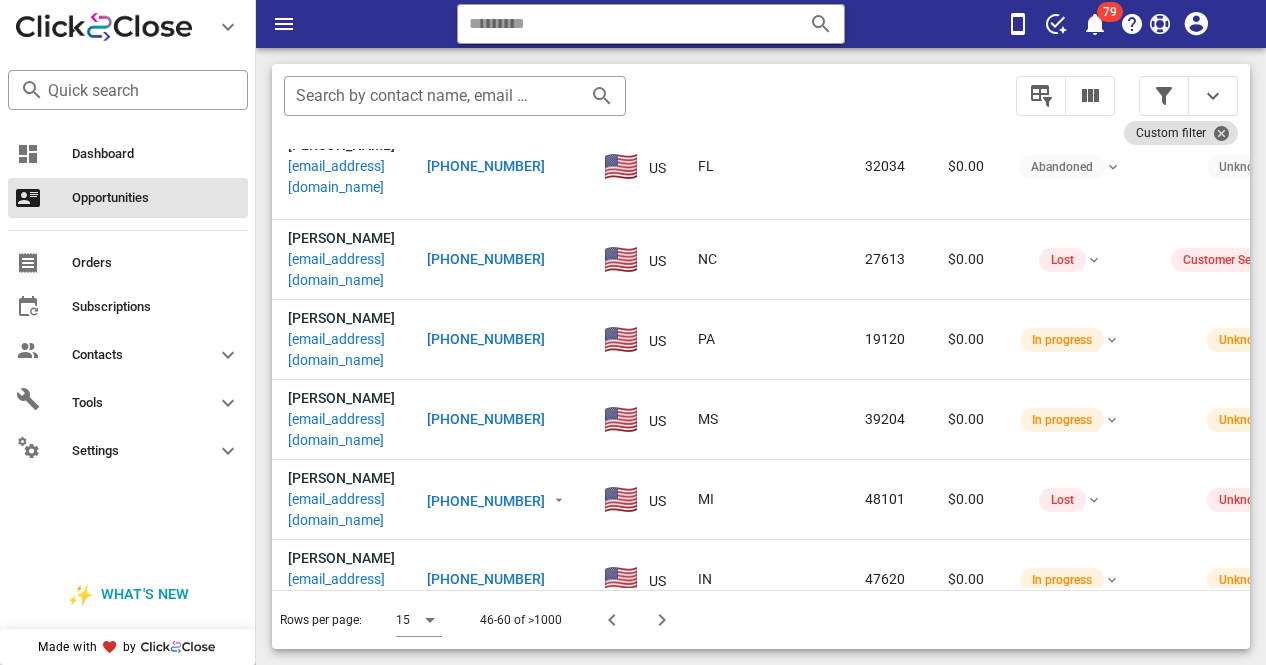 drag, startPoint x: 1248, startPoint y: 267, endPoint x: 25, endPoint y: 55, distance: 1241.2385 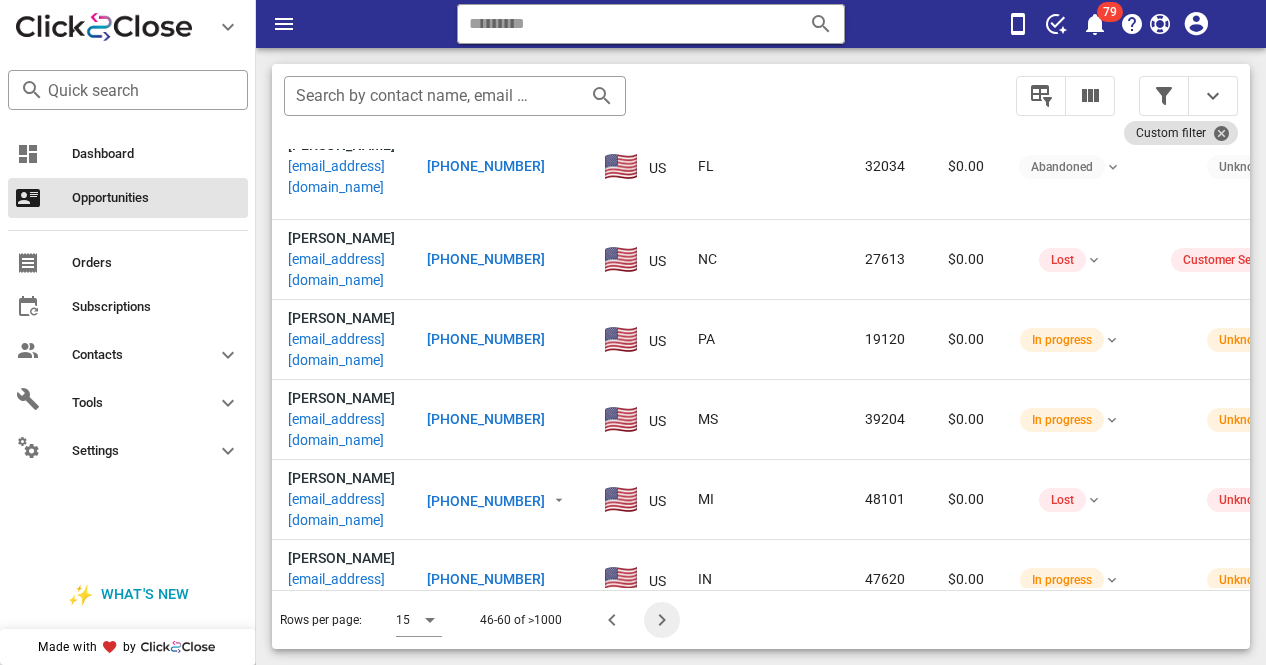 click at bounding box center (662, 620) 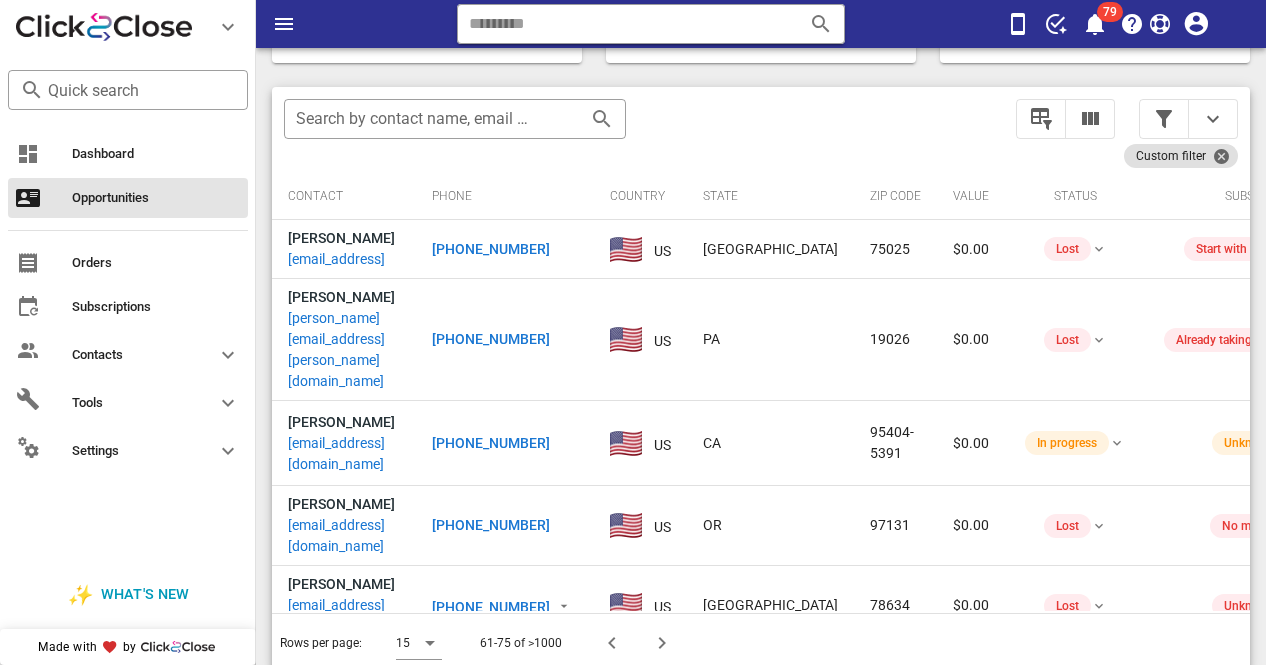 scroll, scrollTop: 379, scrollLeft: 0, axis: vertical 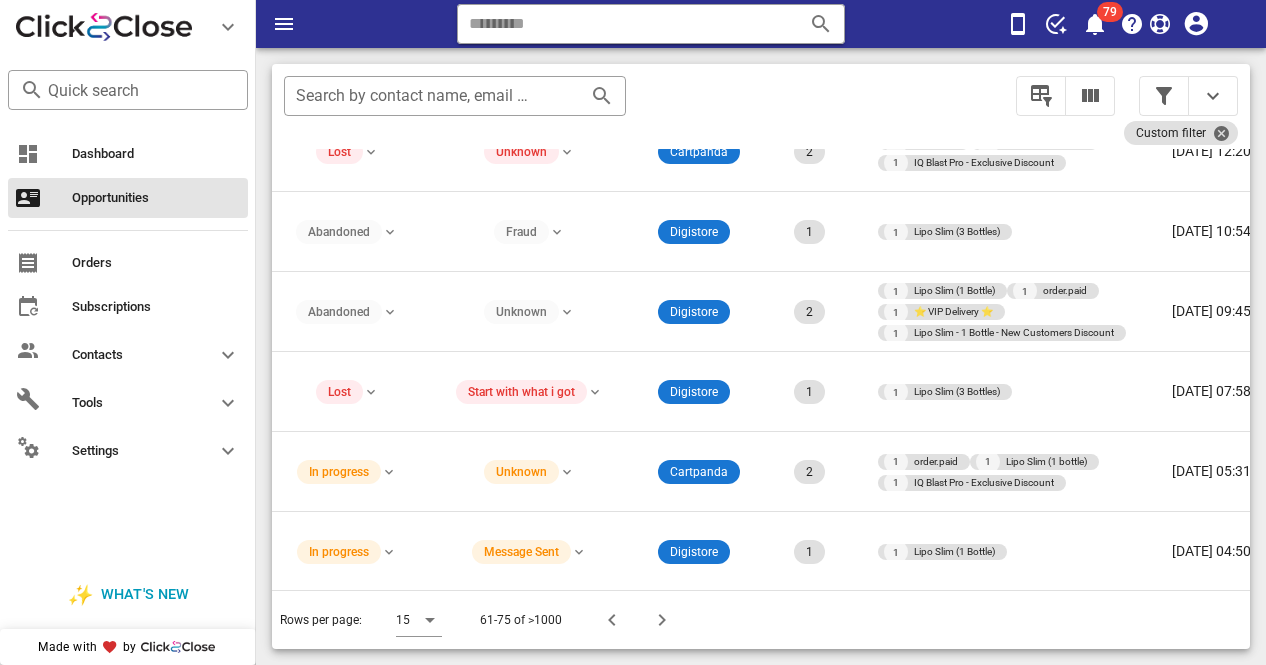 drag, startPoint x: 1240, startPoint y: 409, endPoint x: 36, endPoint y: 3, distance: 1270.6108 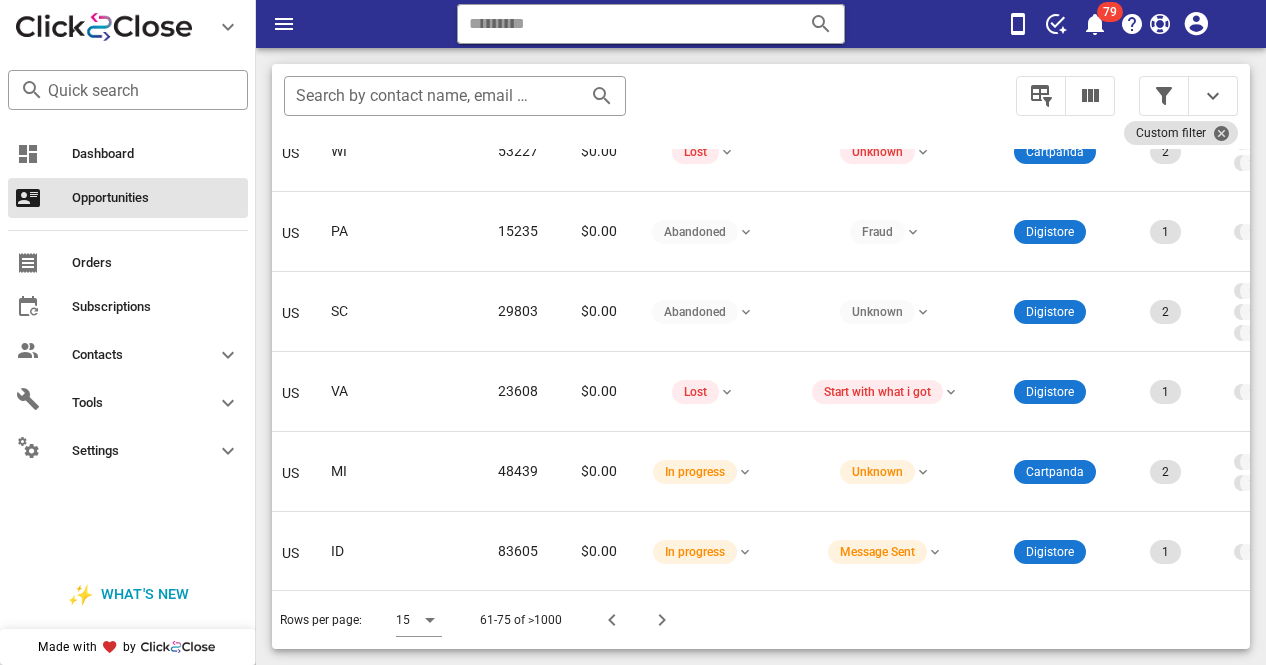 scroll, scrollTop: 612, scrollLeft: 361, axis: both 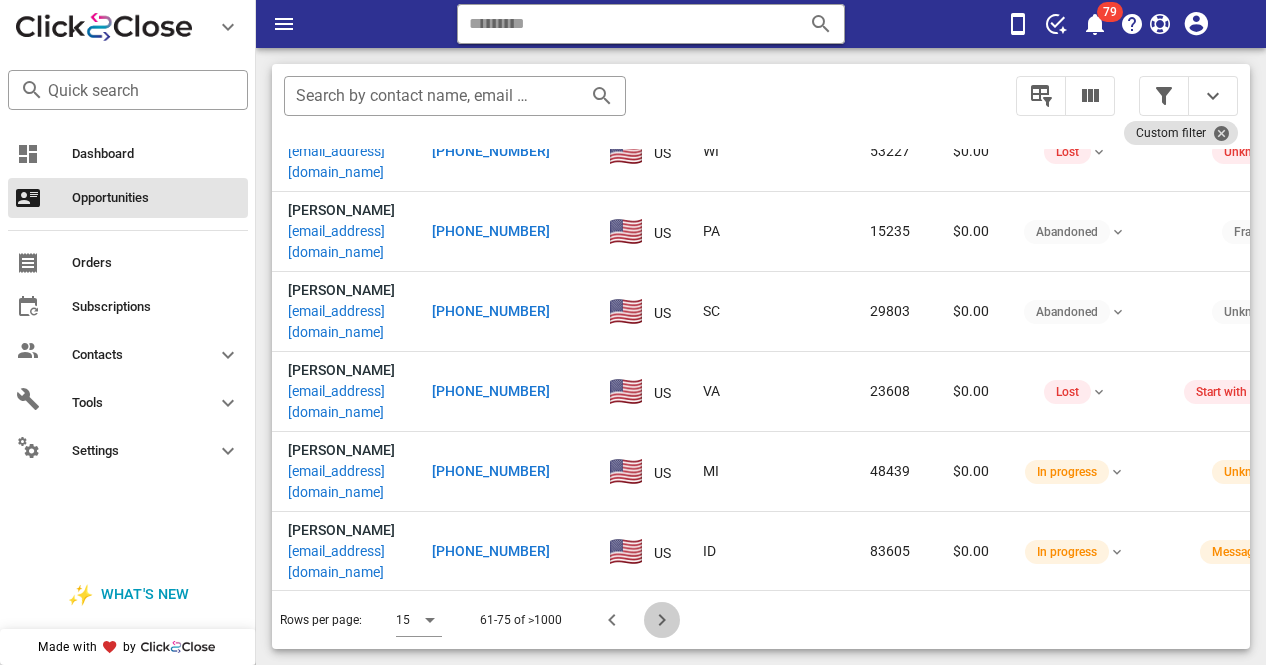 click at bounding box center [662, 620] 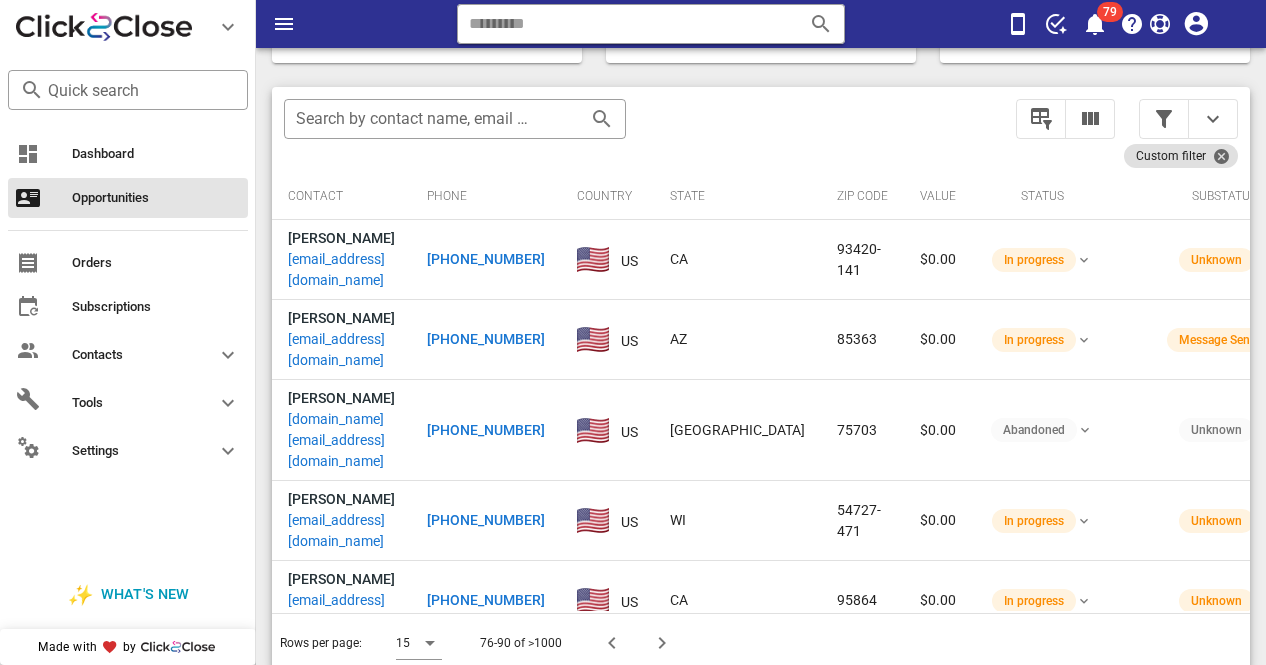 scroll, scrollTop: 379, scrollLeft: 0, axis: vertical 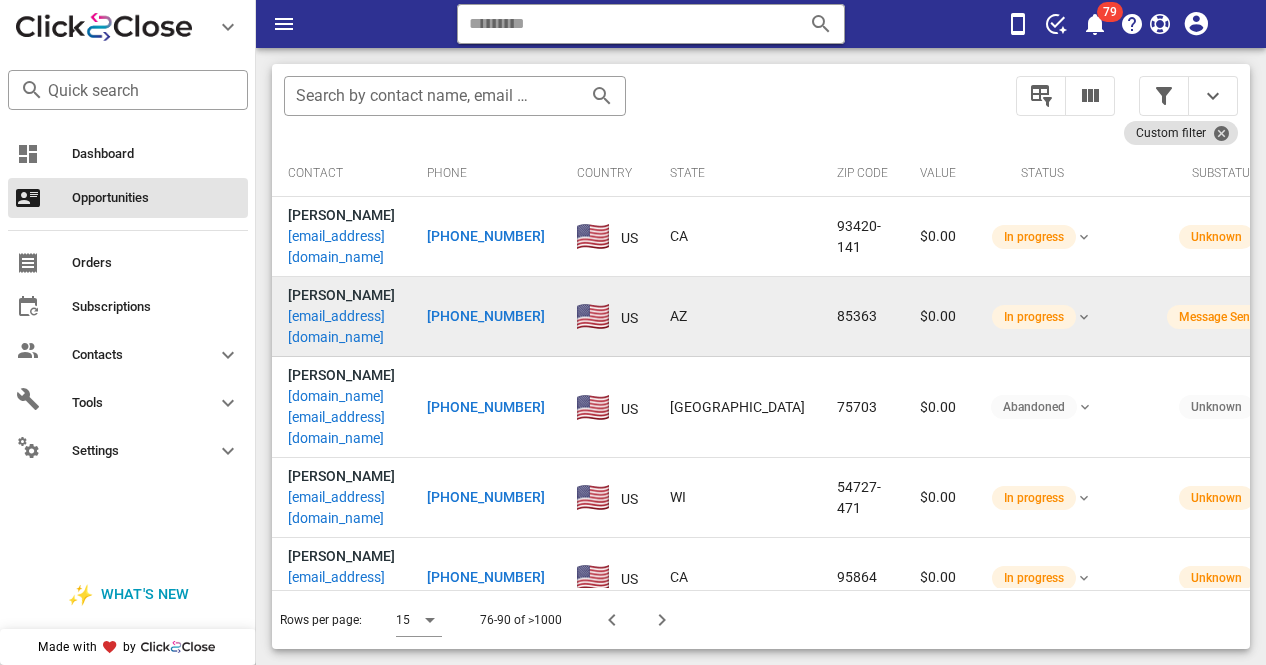 click at bounding box center [1084, 317] 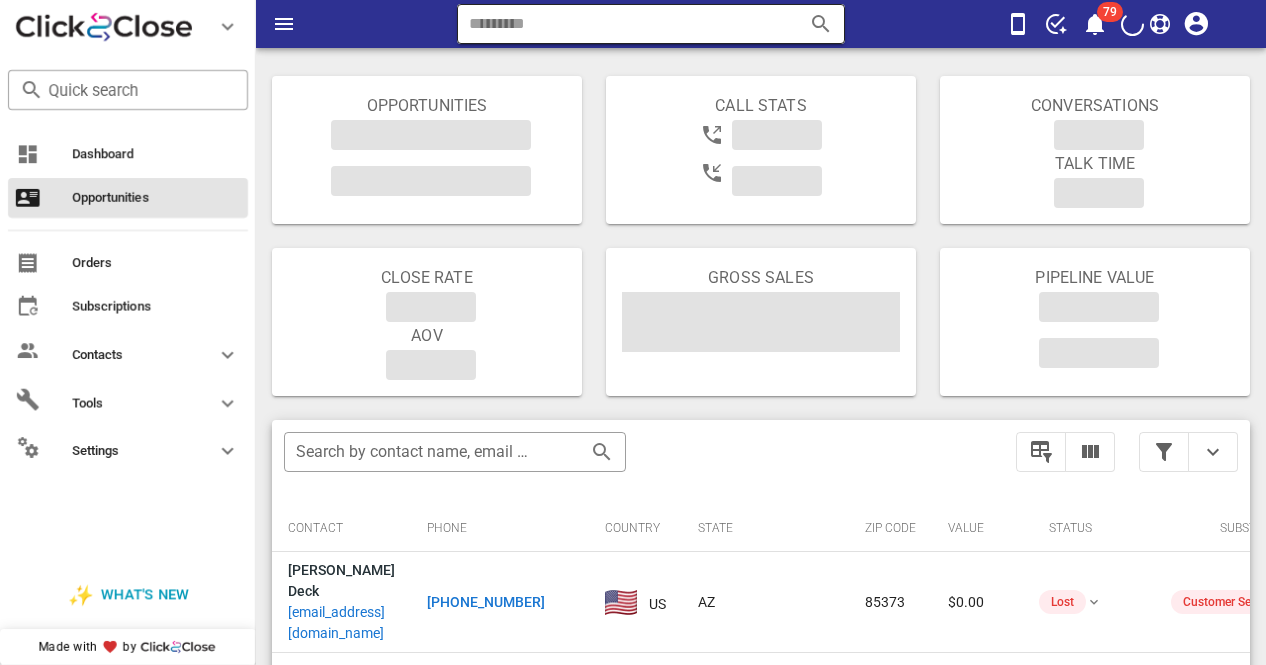scroll, scrollTop: 0, scrollLeft: 0, axis: both 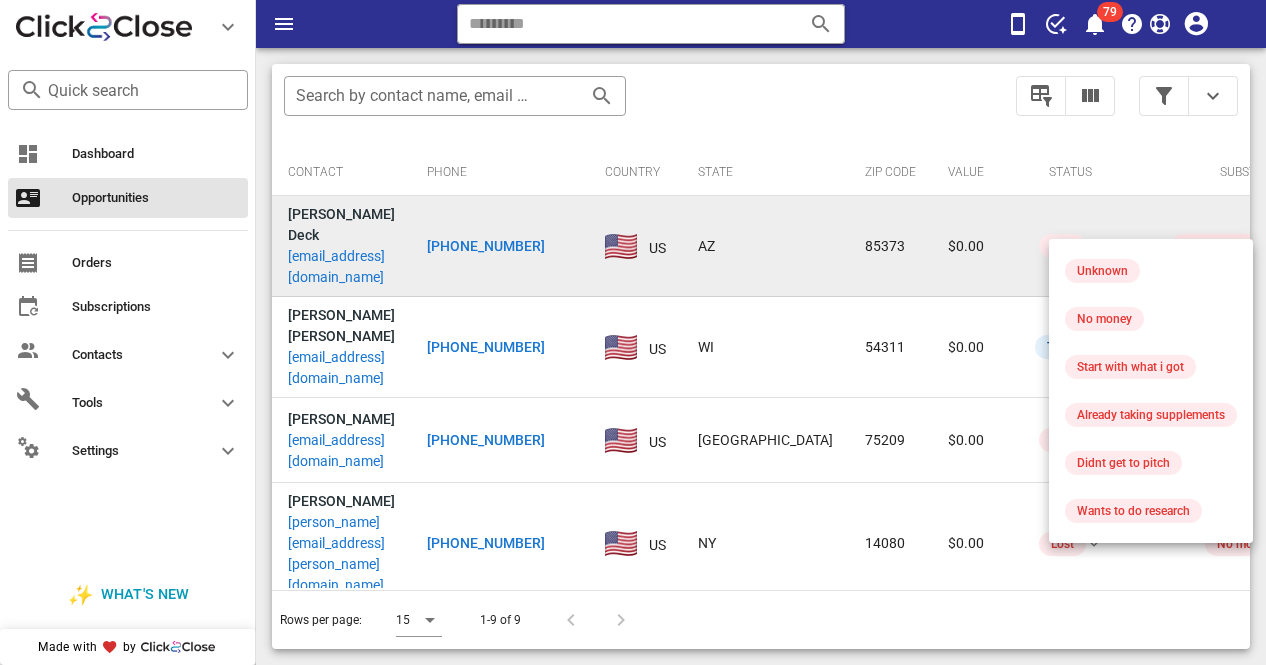 click on "Customer Service Issue" at bounding box center [1245, 246] 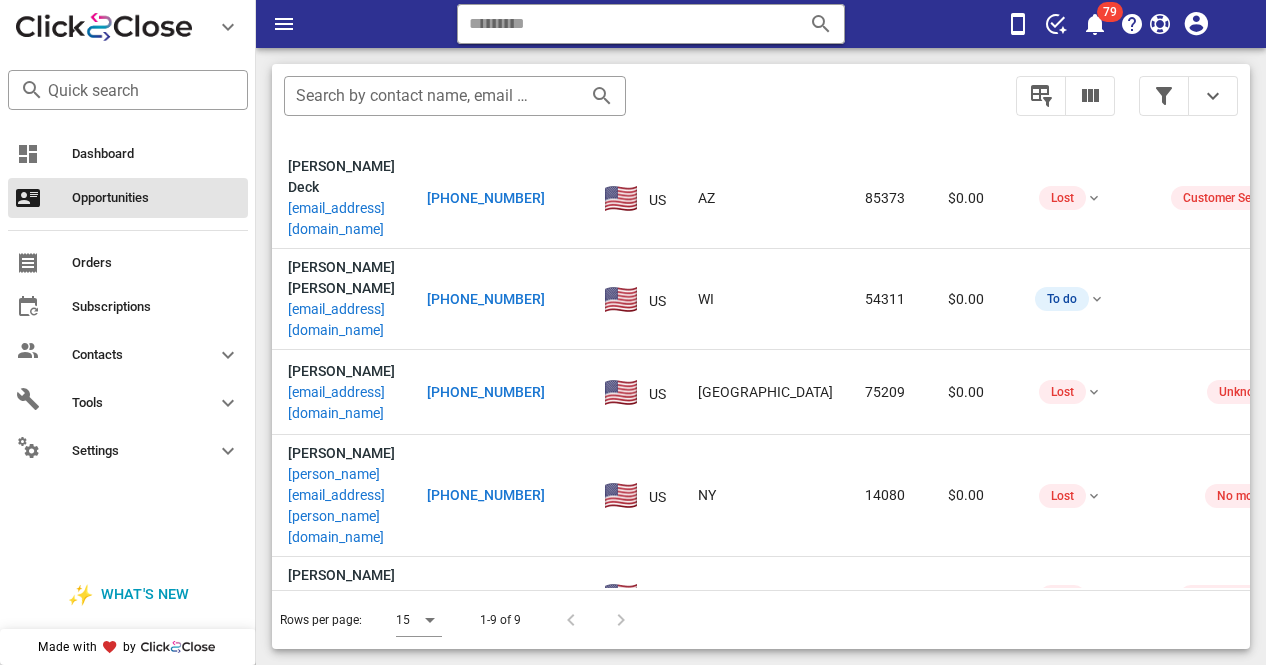 scroll, scrollTop: 56, scrollLeft: 0, axis: vertical 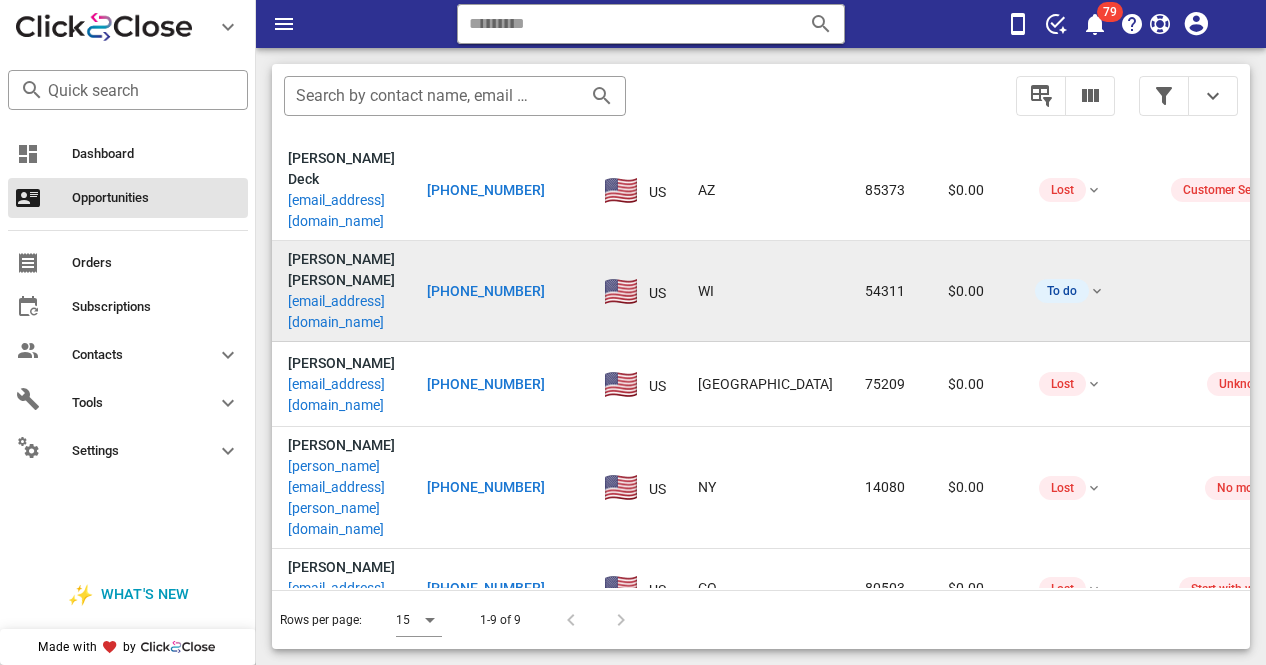 click on "-" at bounding box center (1252, 291) 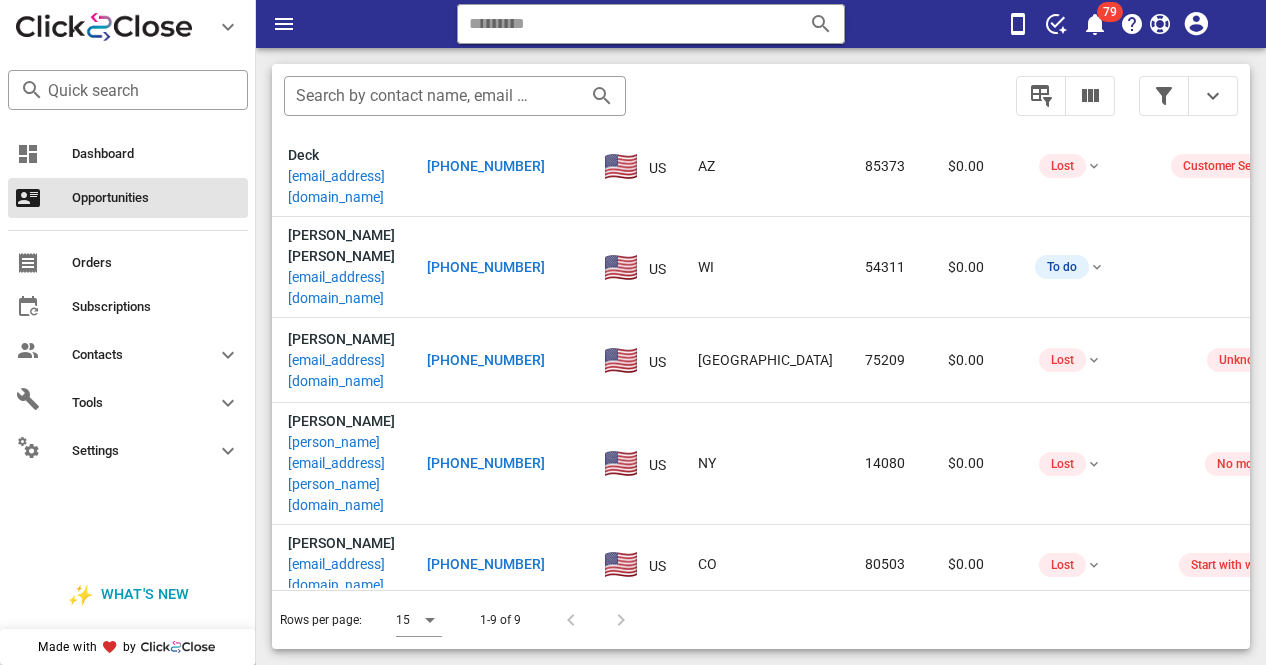 scroll, scrollTop: 217, scrollLeft: 0, axis: vertical 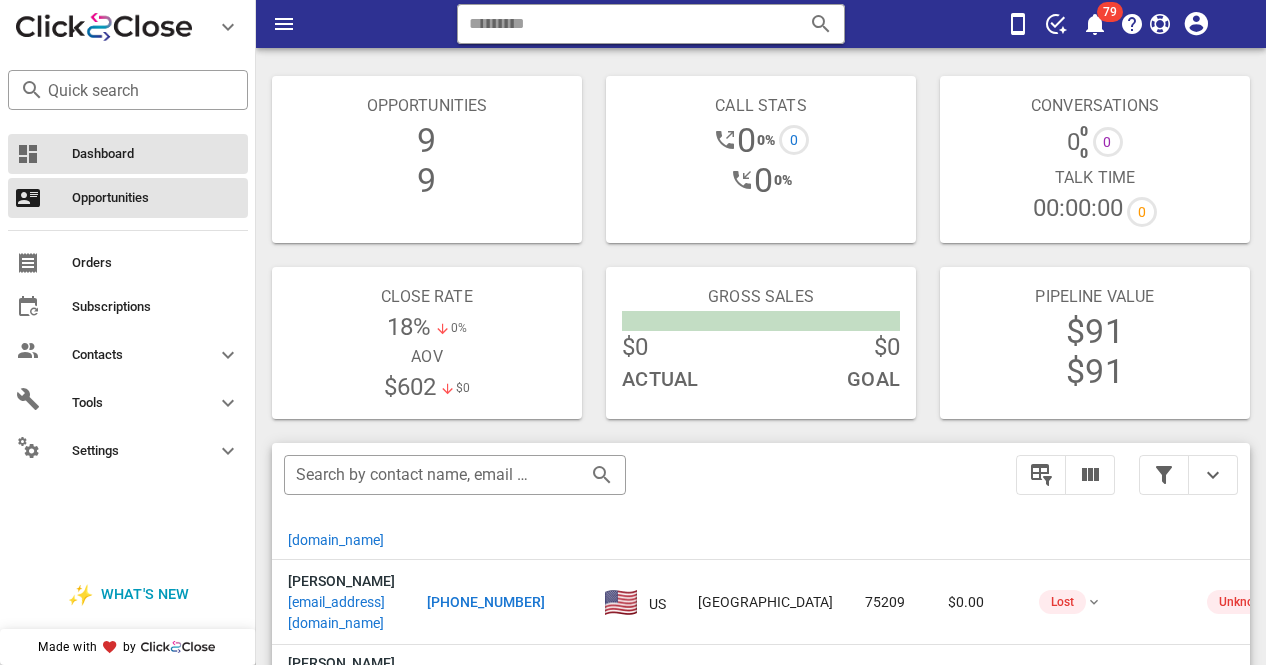 click on "Dashboard" at bounding box center [128, 154] 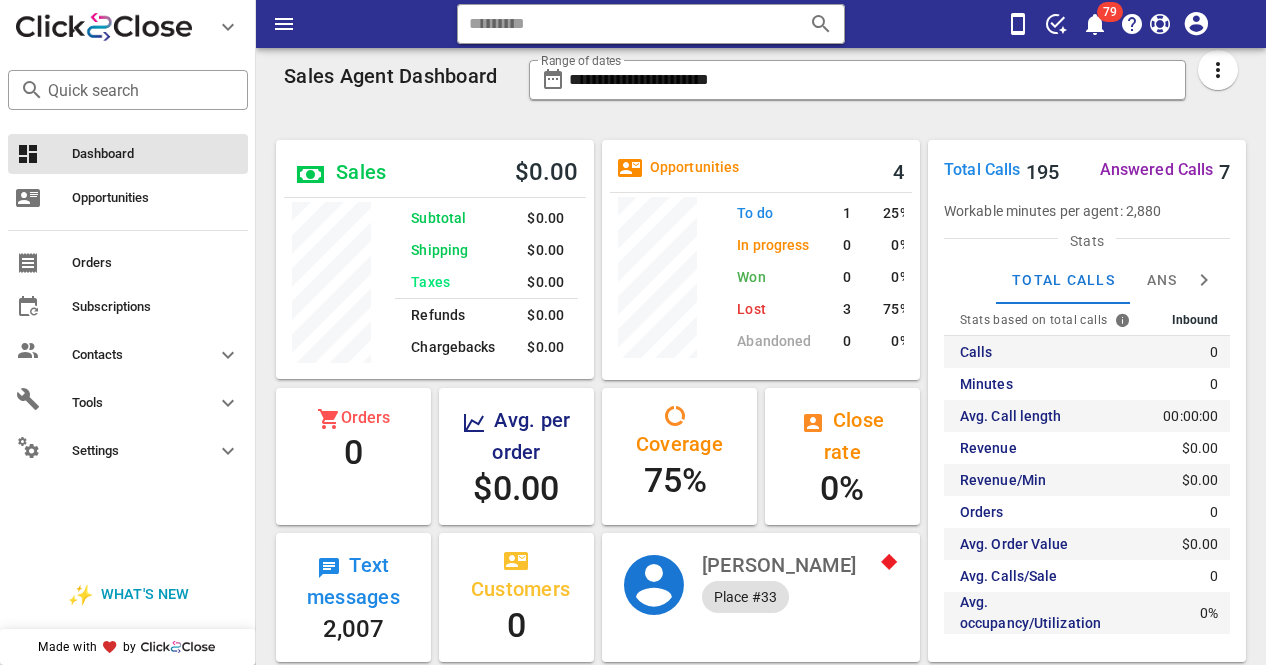 scroll, scrollTop: 999746, scrollLeft: 999682, axis: both 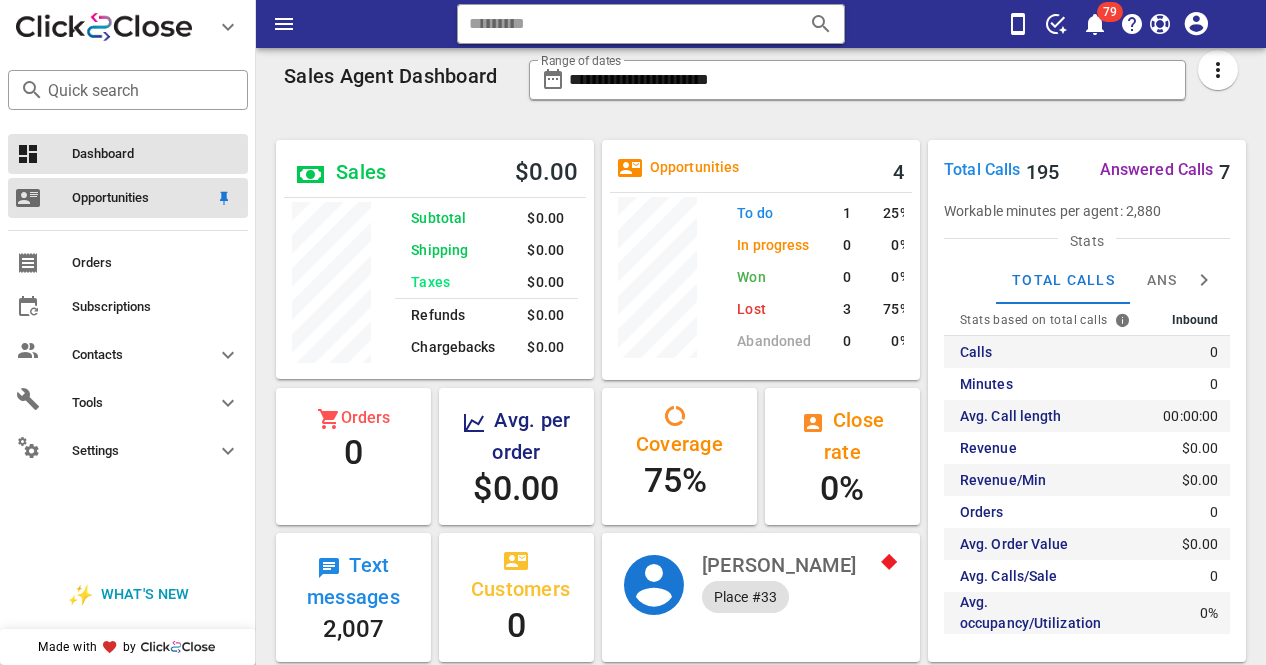 click on "Opportunities" at bounding box center (140, 198) 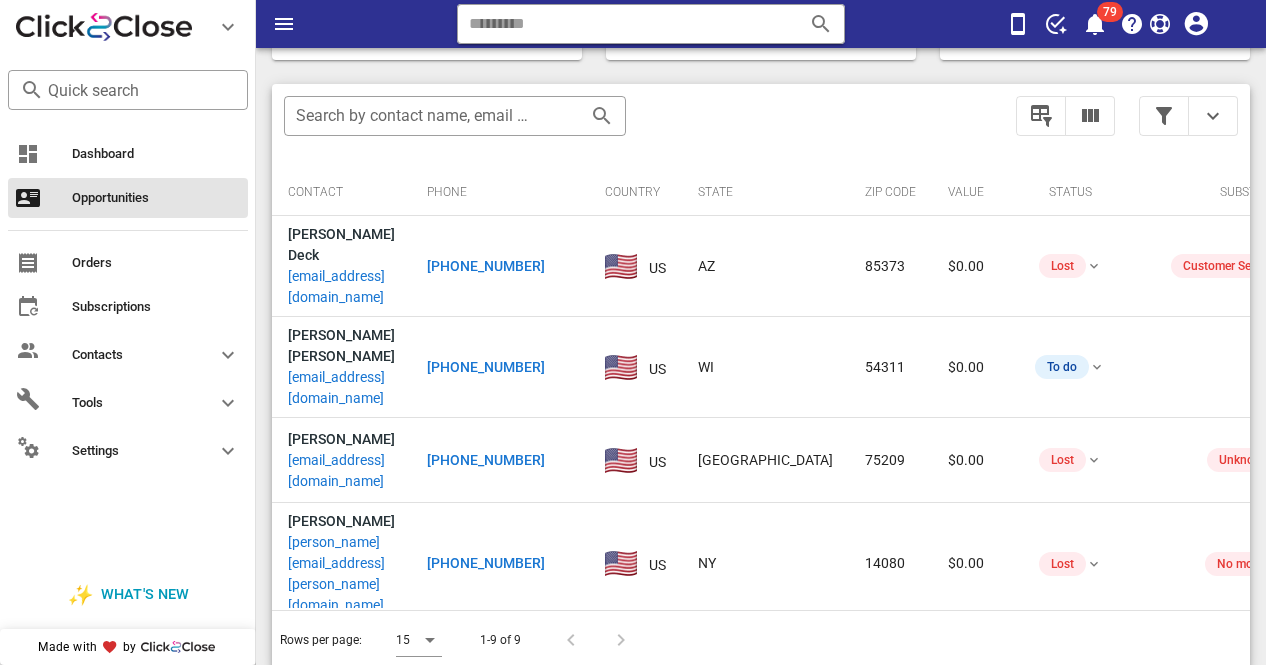 scroll, scrollTop: 379, scrollLeft: 0, axis: vertical 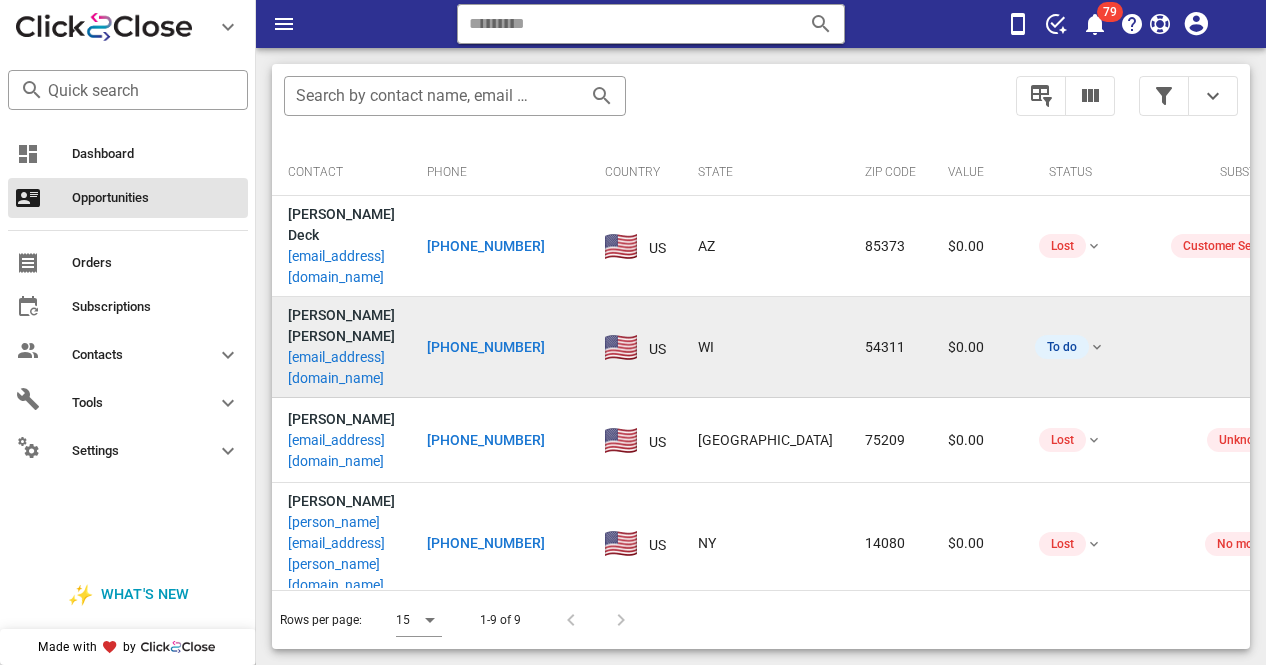 click on "+19206215298" at bounding box center [486, 347] 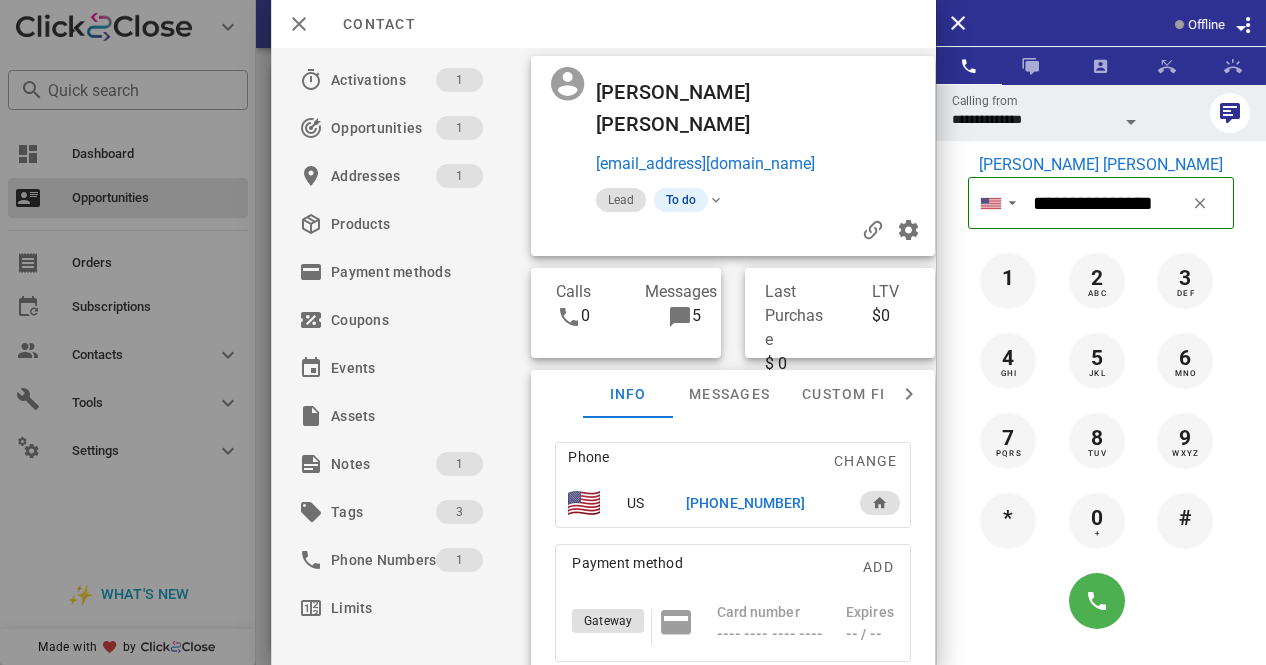 click at bounding box center (633, 332) 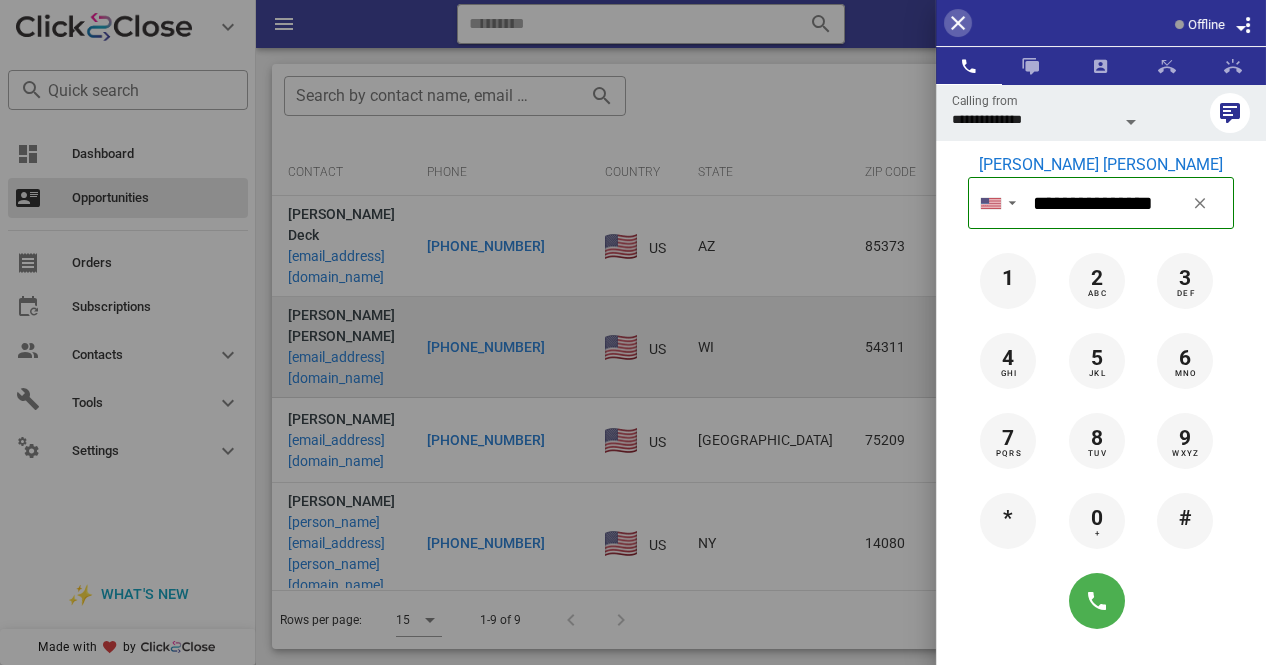 click at bounding box center [958, 23] 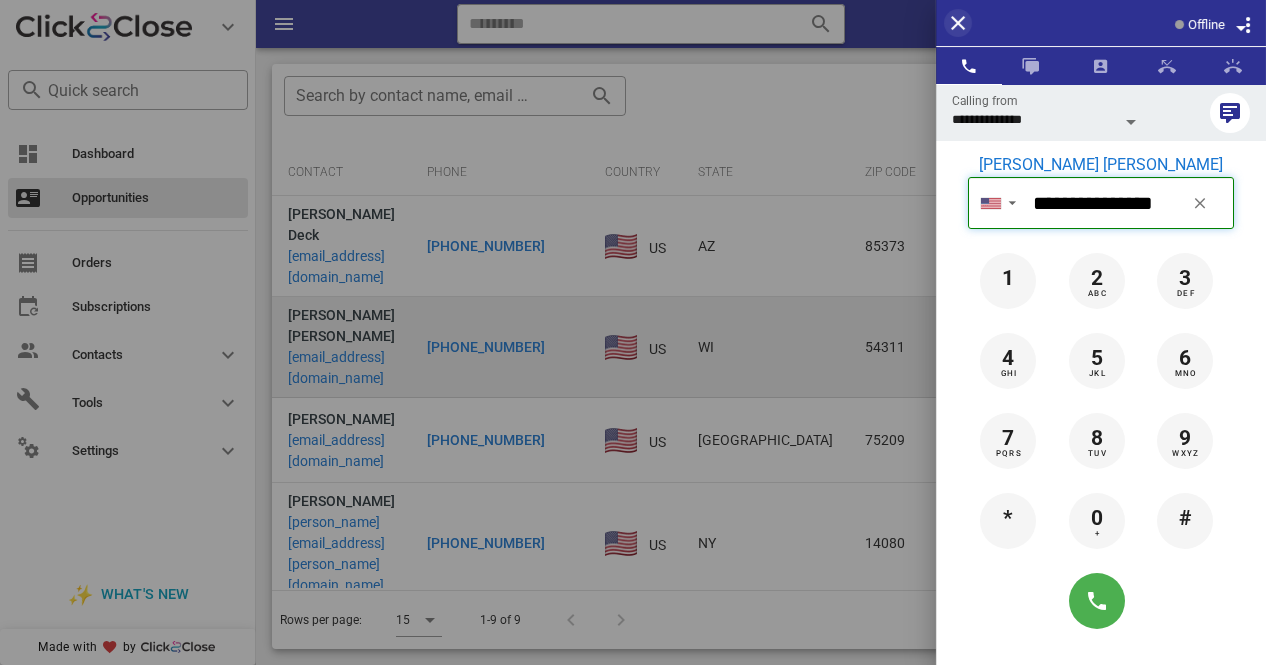 type 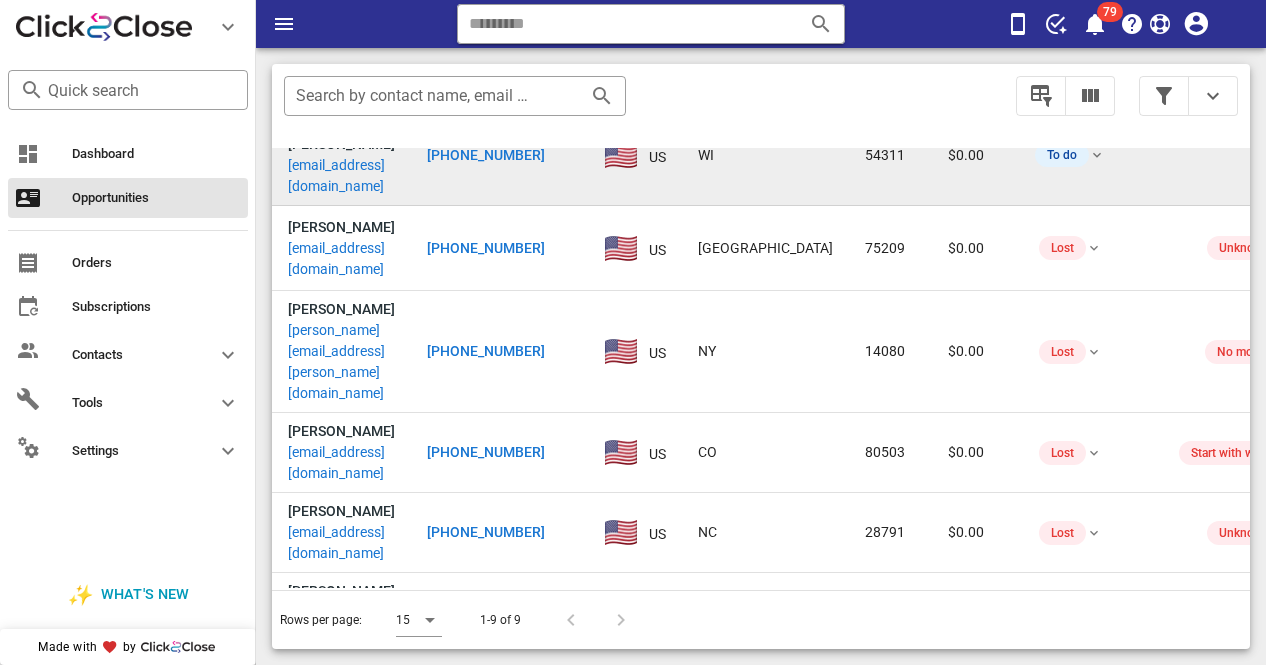 scroll, scrollTop: 217, scrollLeft: 0, axis: vertical 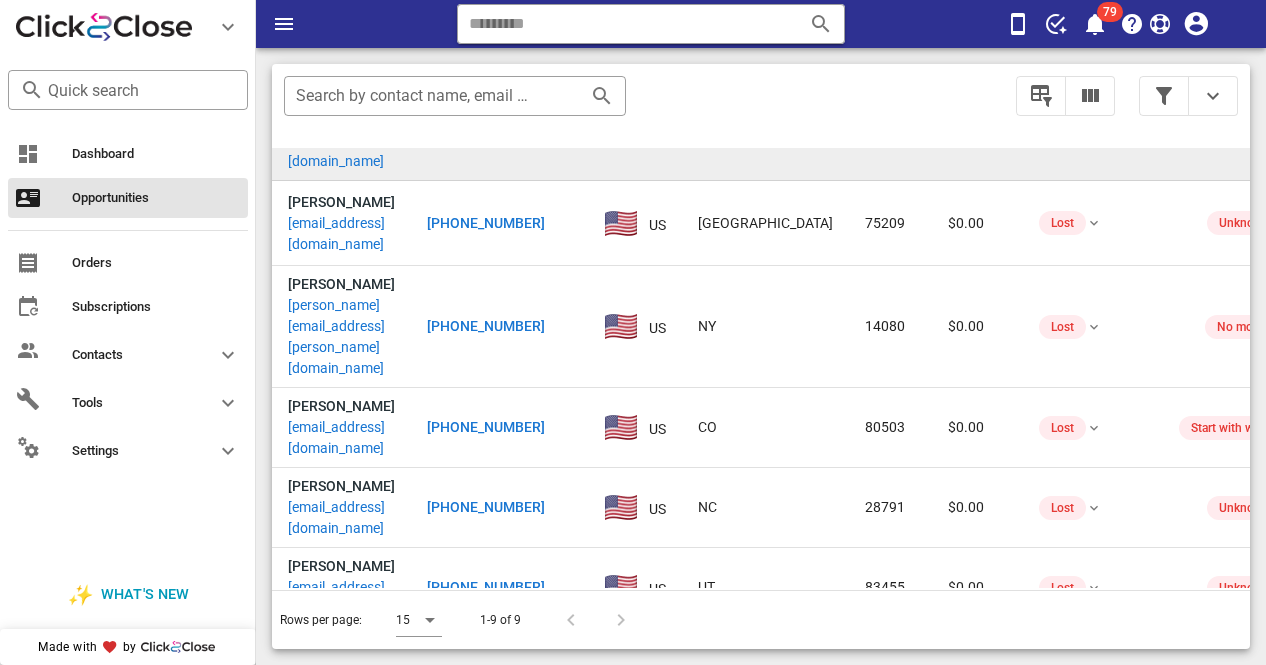 click on "Unknown" at bounding box center [1252, 750] 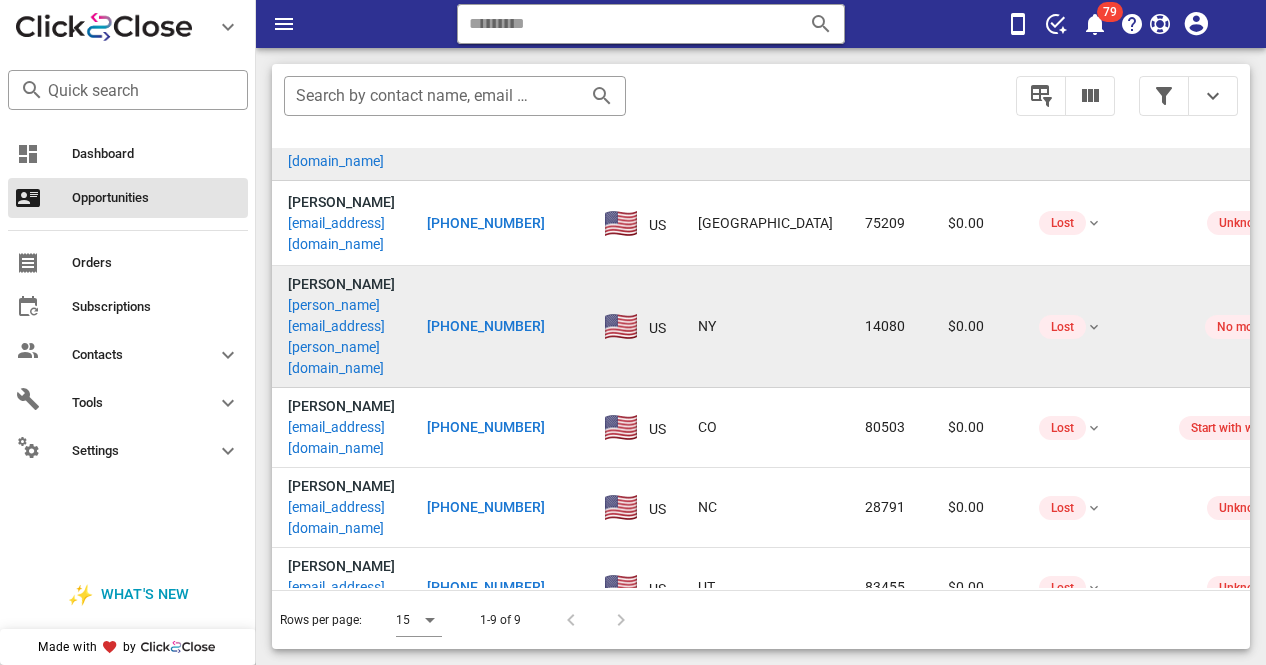 click on "+17169849502" at bounding box center (486, 326) 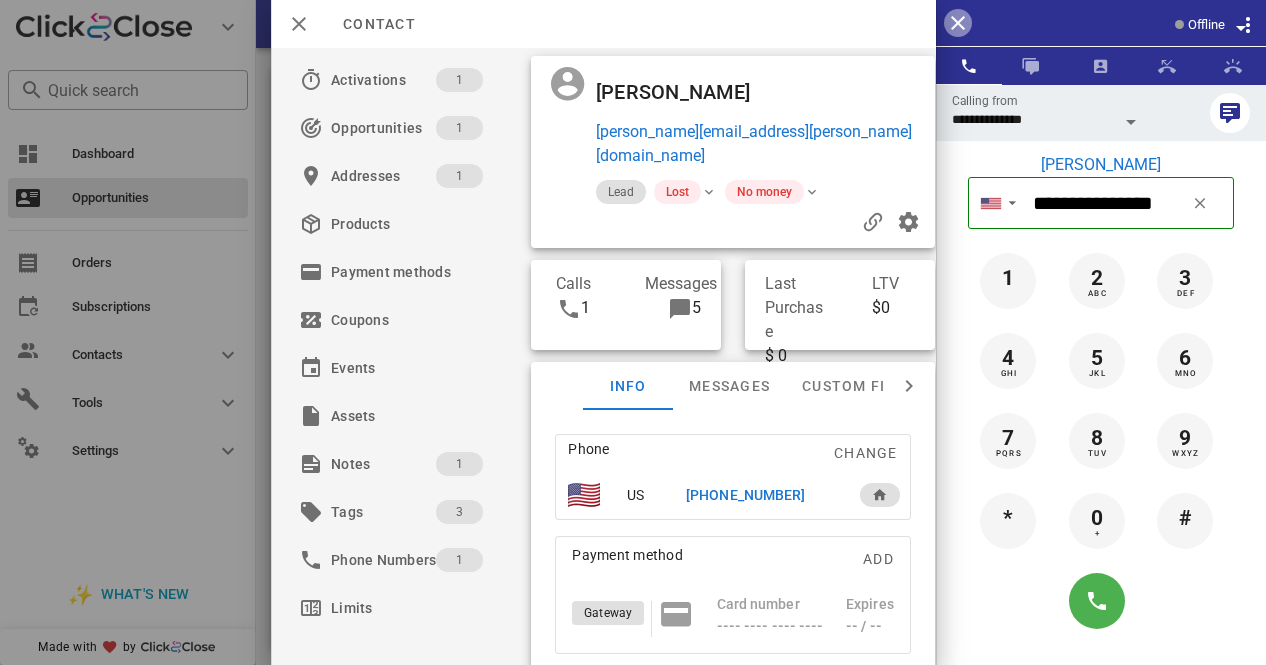 click at bounding box center [958, 23] 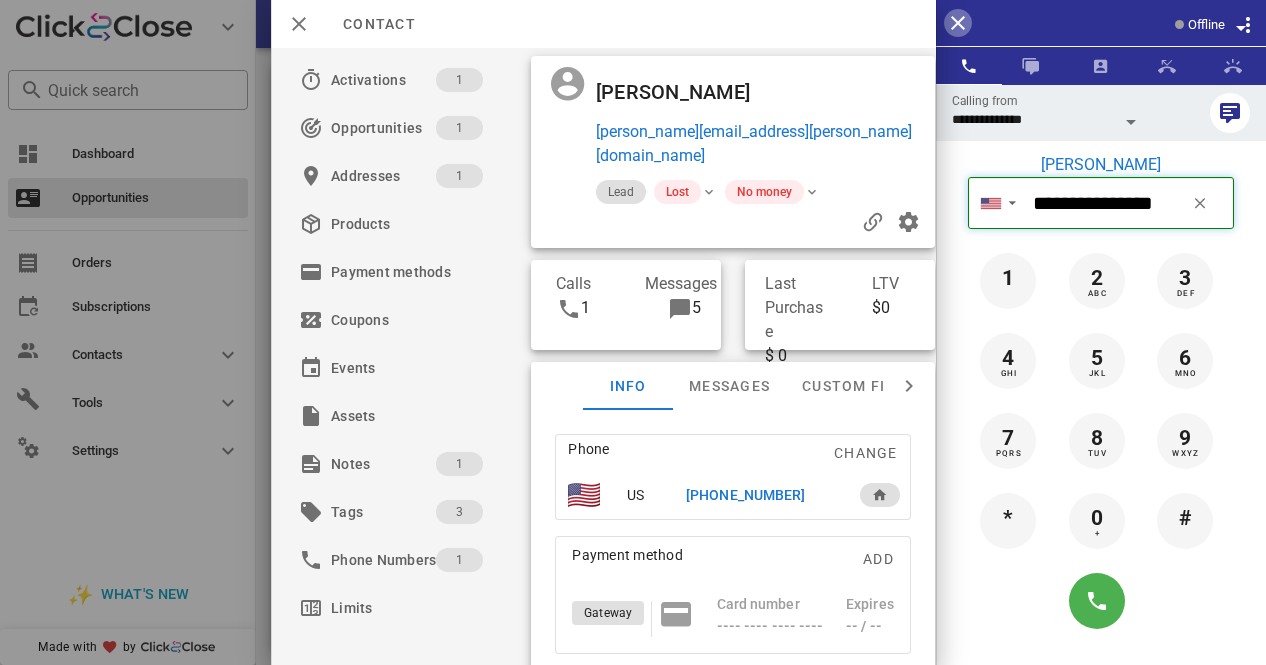 type 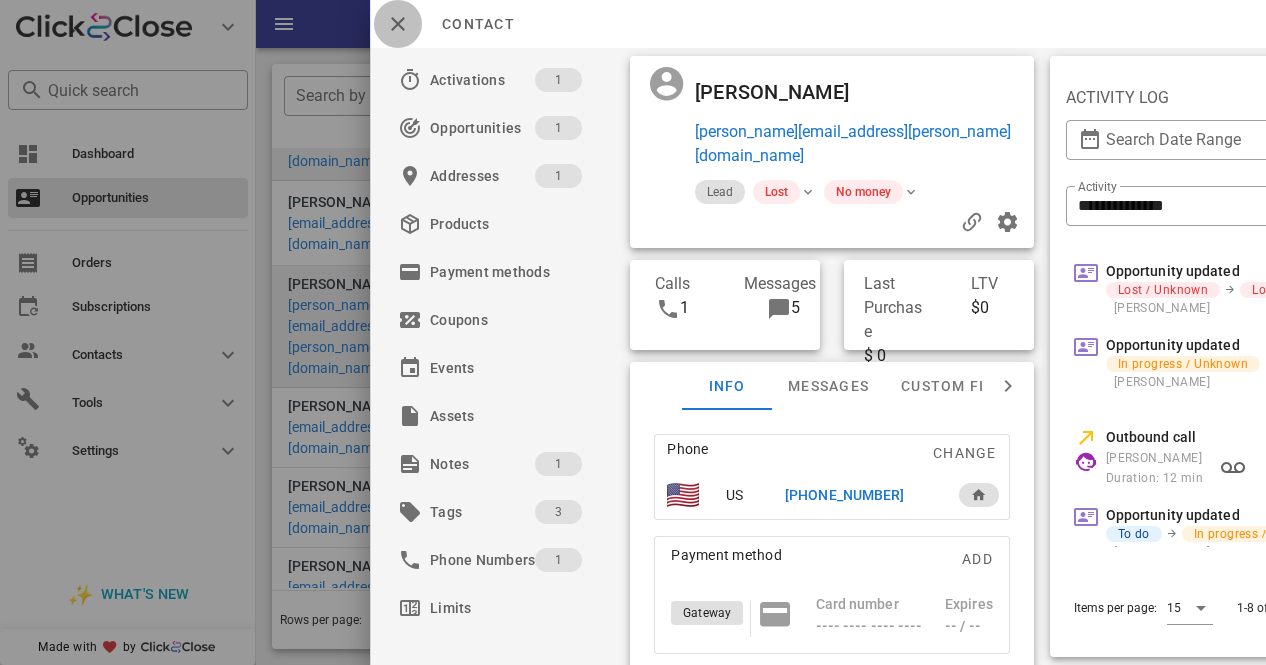 click at bounding box center (398, 24) 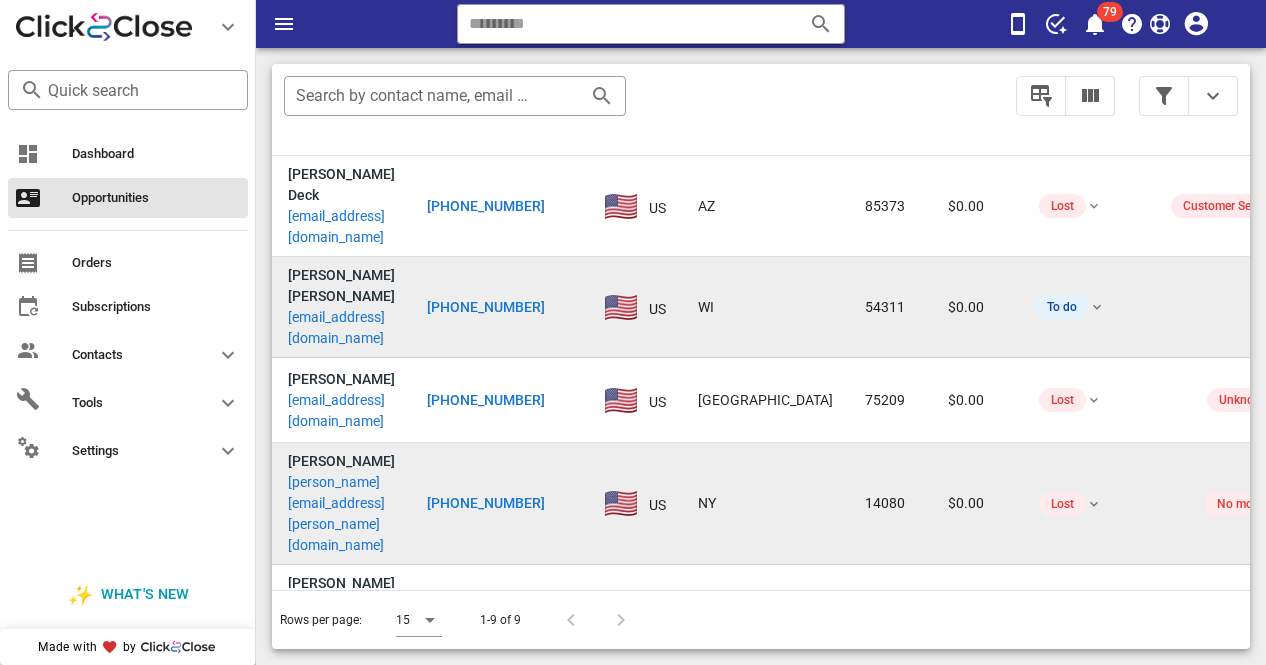 scroll, scrollTop: 0, scrollLeft: 0, axis: both 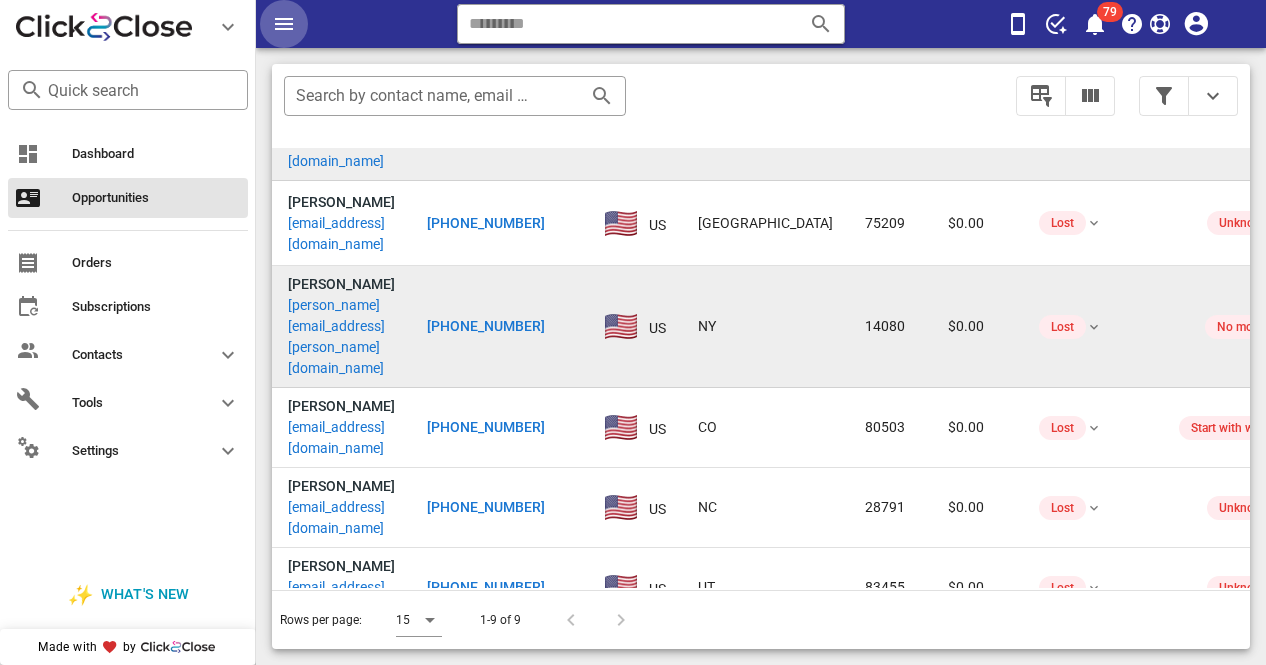 click at bounding box center [284, 24] 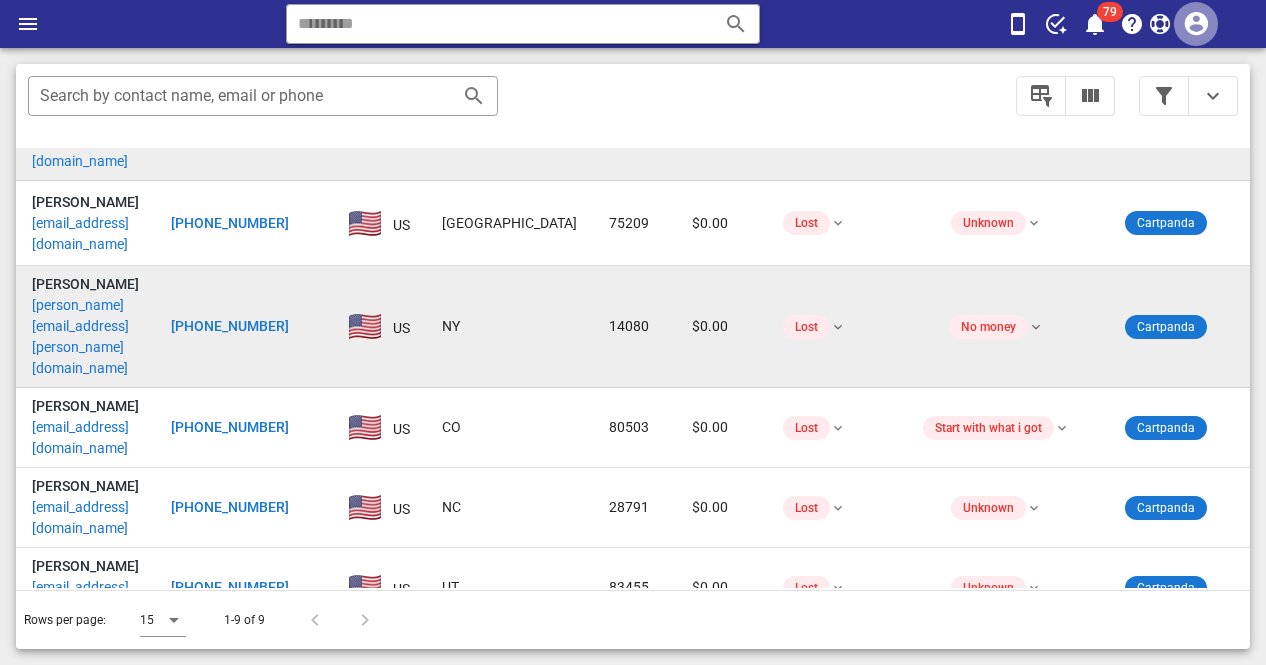 click at bounding box center (1196, 24) 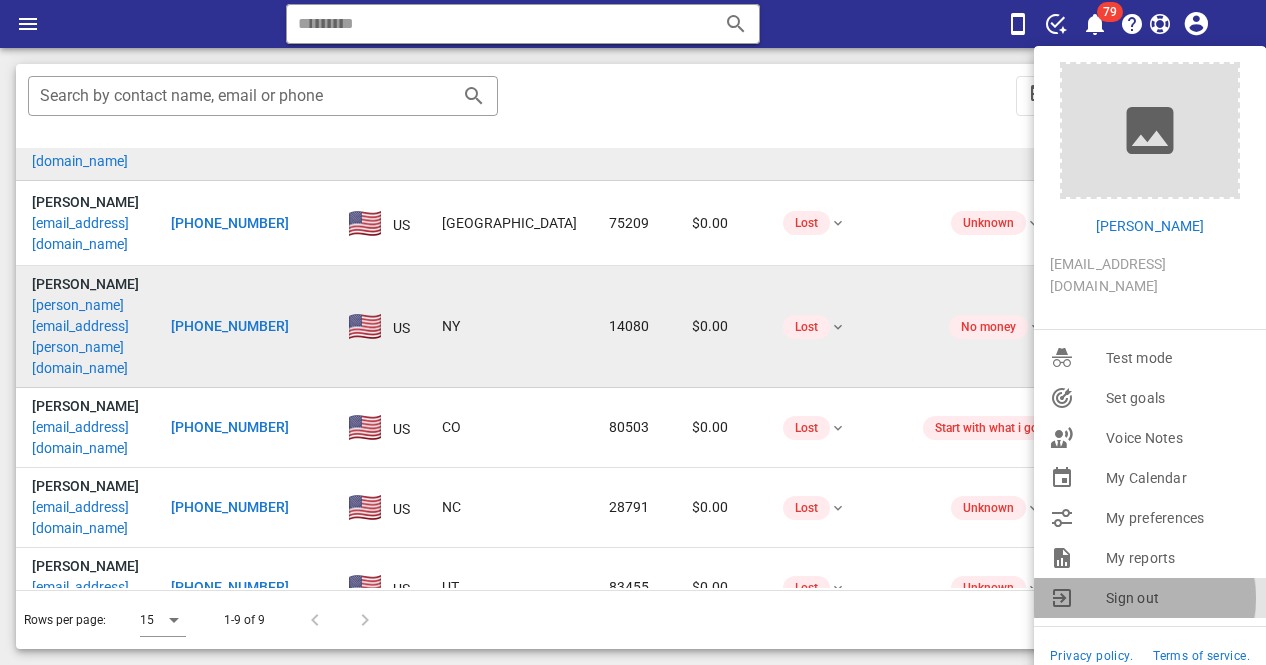 click on "Sign out" at bounding box center (1178, 598) 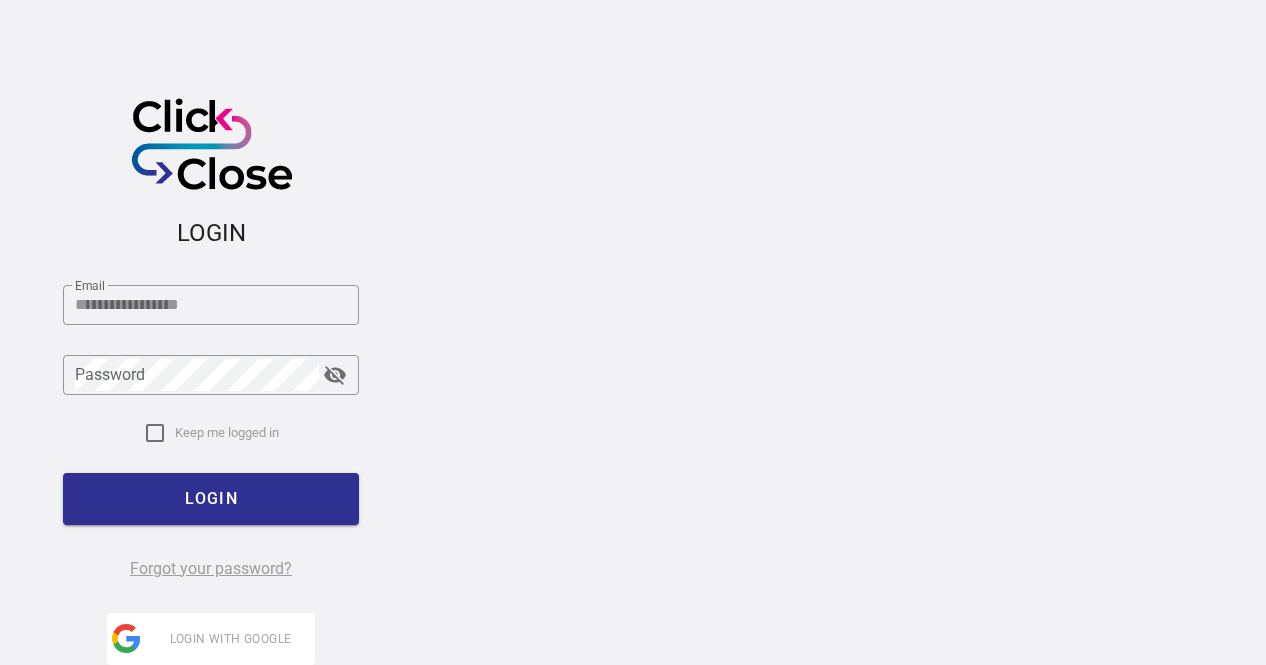 scroll, scrollTop: 0, scrollLeft: 0, axis: both 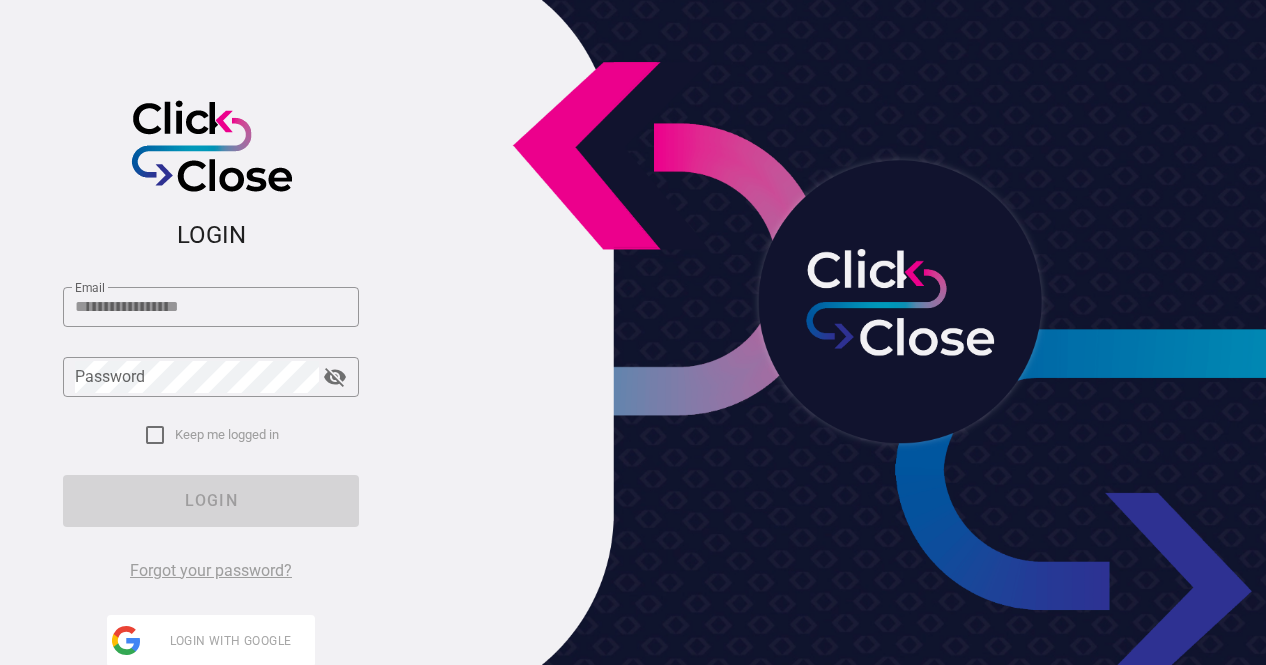 type on "**********" 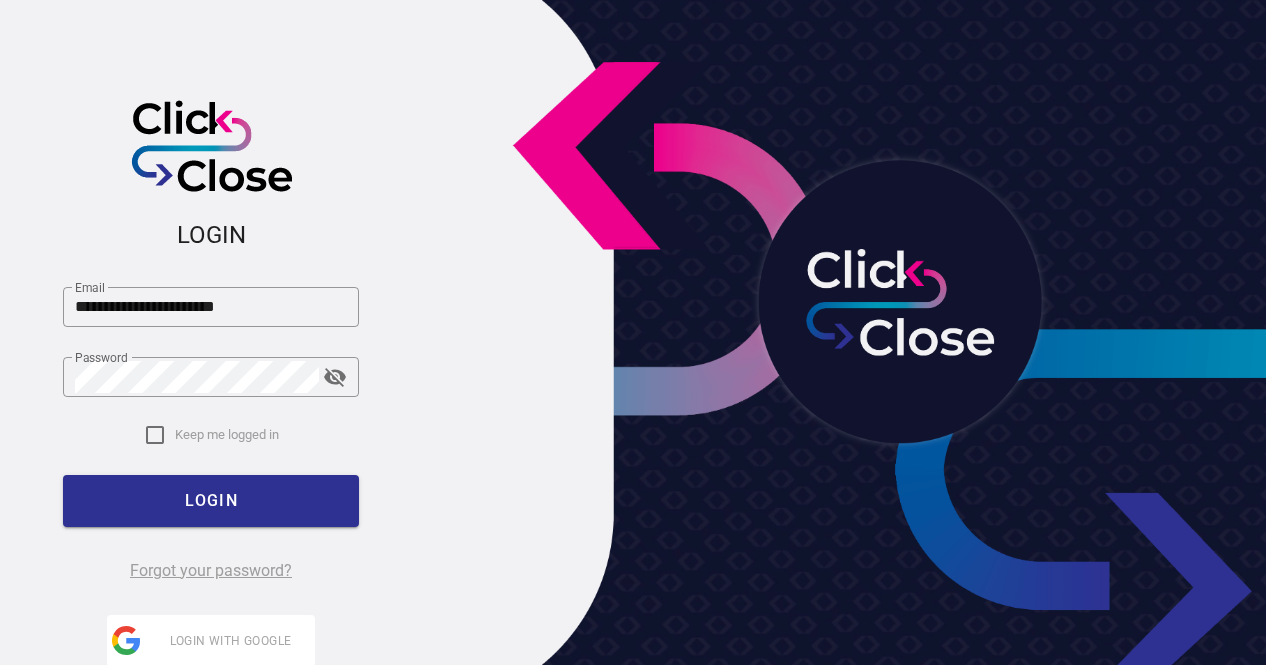 click at bounding box center (844, 332) 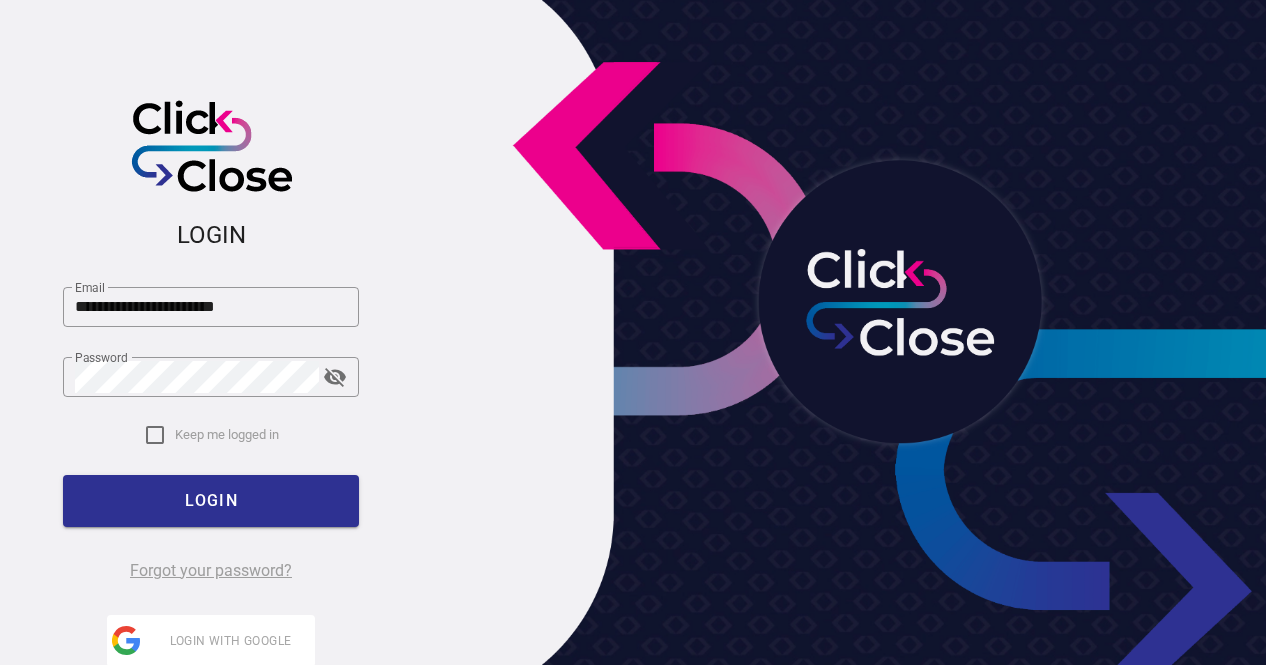 click at bounding box center [844, 332] 